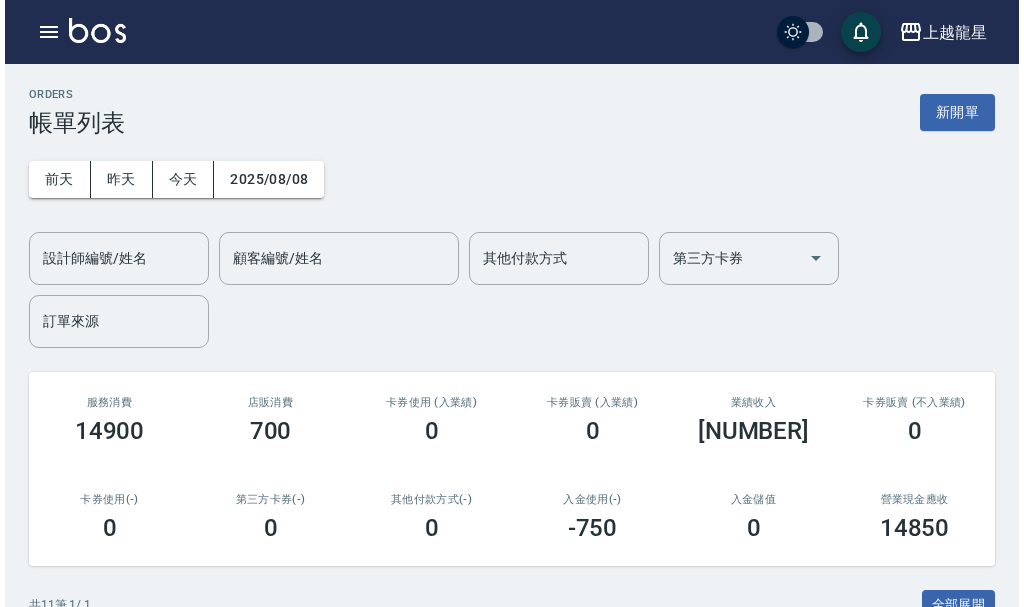 scroll, scrollTop: 0, scrollLeft: 0, axis: both 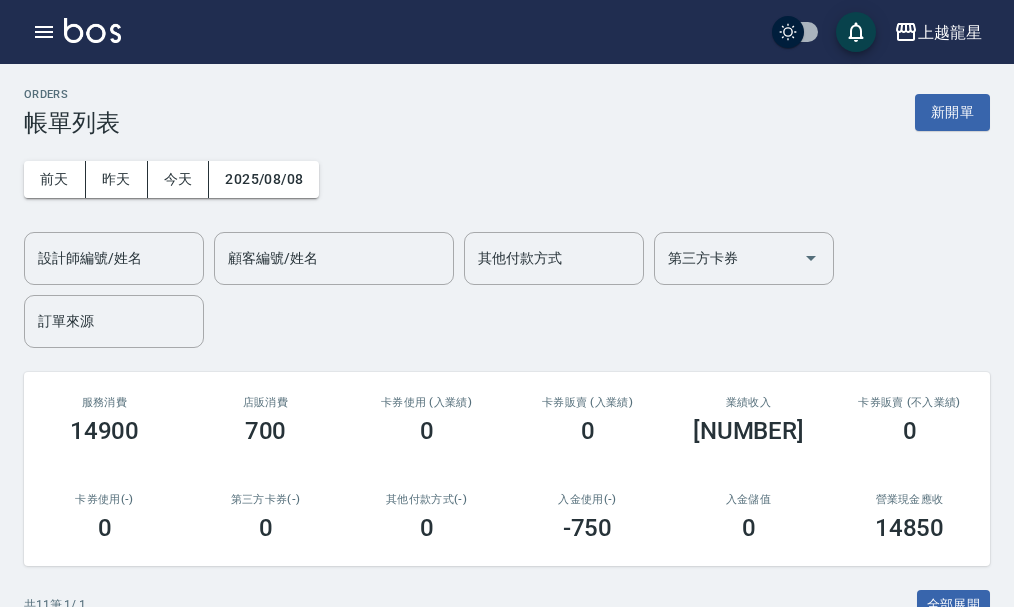 click at bounding box center [92, 30] 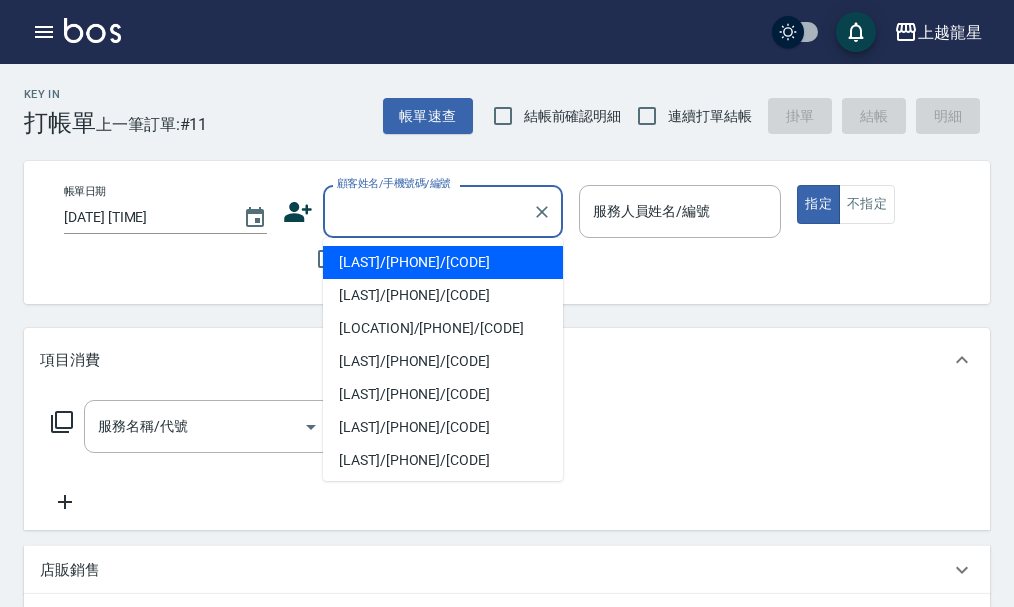 click on "顧客姓名/手機號碼/編號" at bounding box center [428, 211] 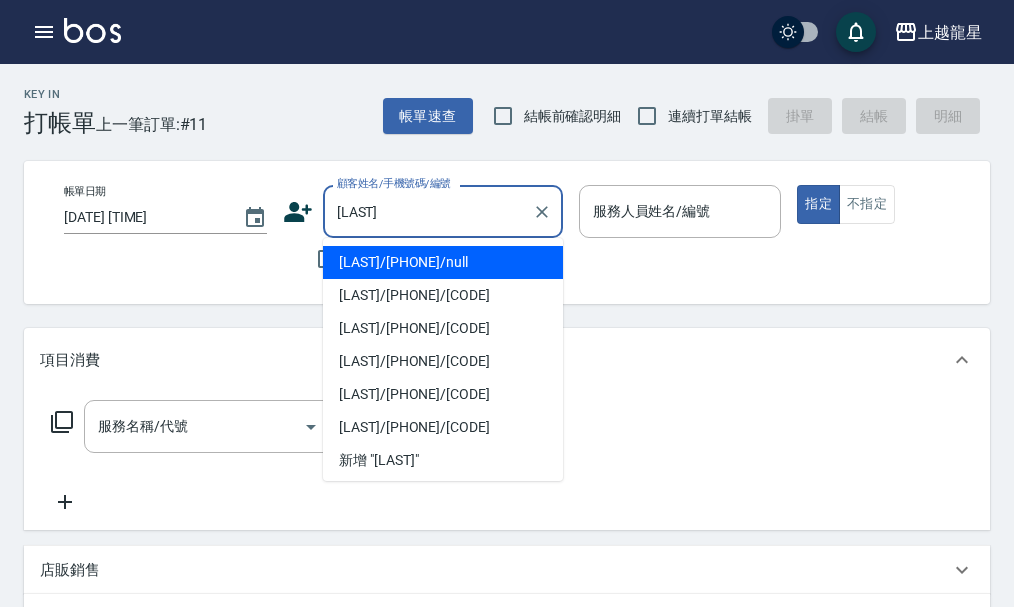 click on "[FIRST] [LAST]/[PHONE]/null" at bounding box center (443, 262) 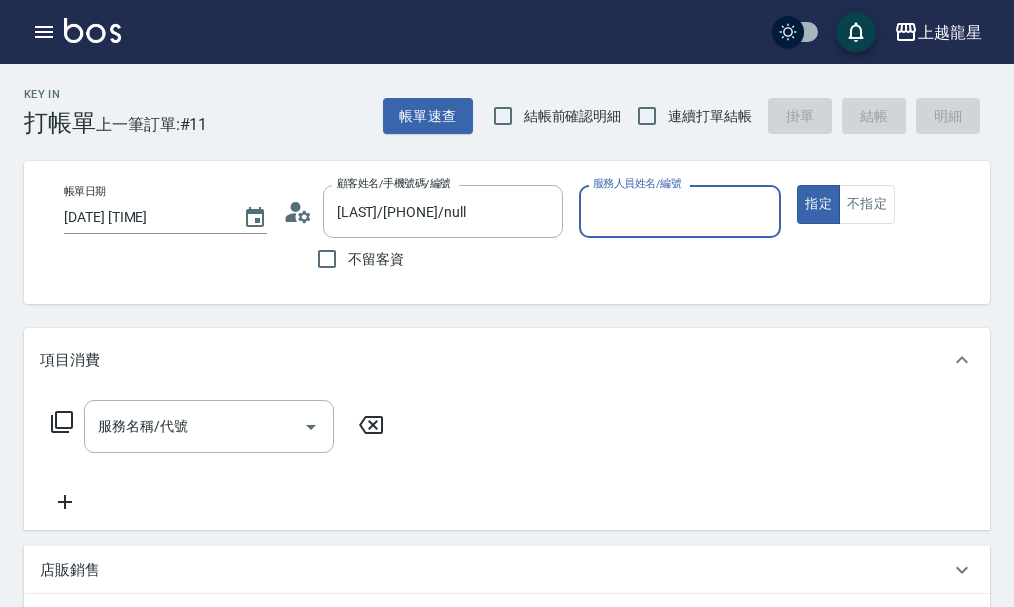 type on "雅君-7" 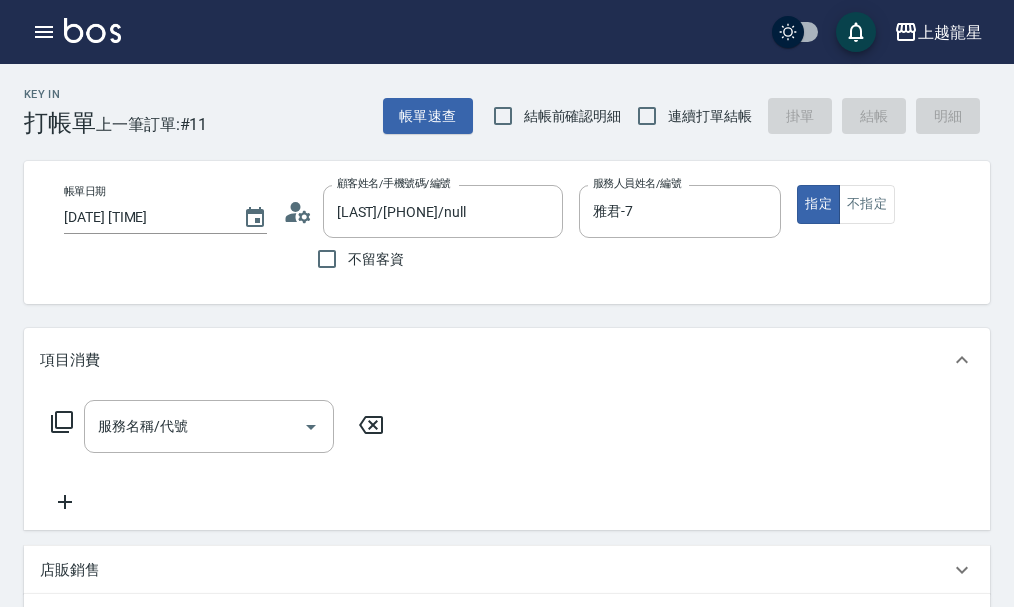 click 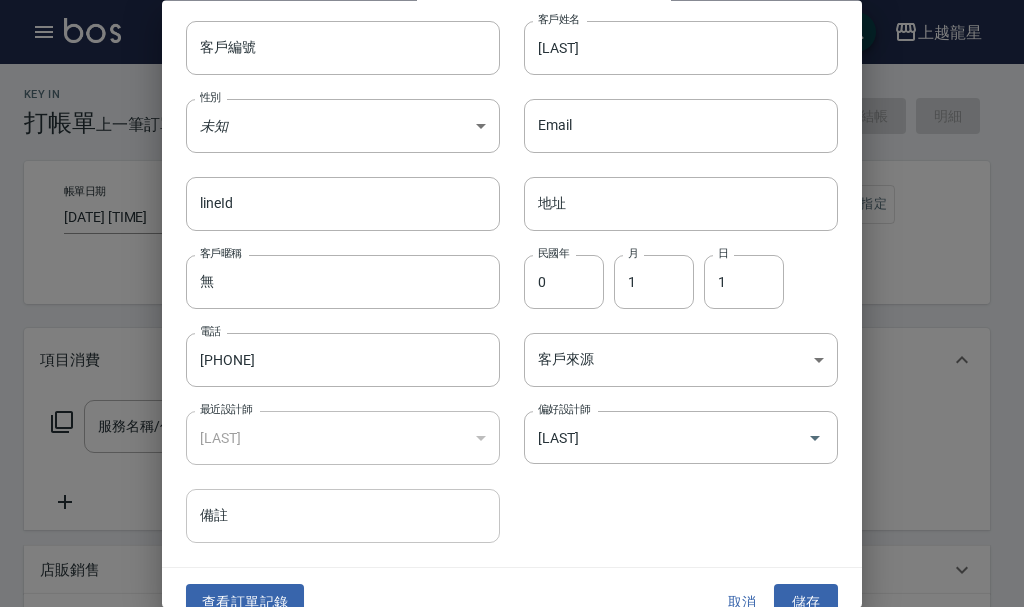 scroll, scrollTop: 86, scrollLeft: 0, axis: vertical 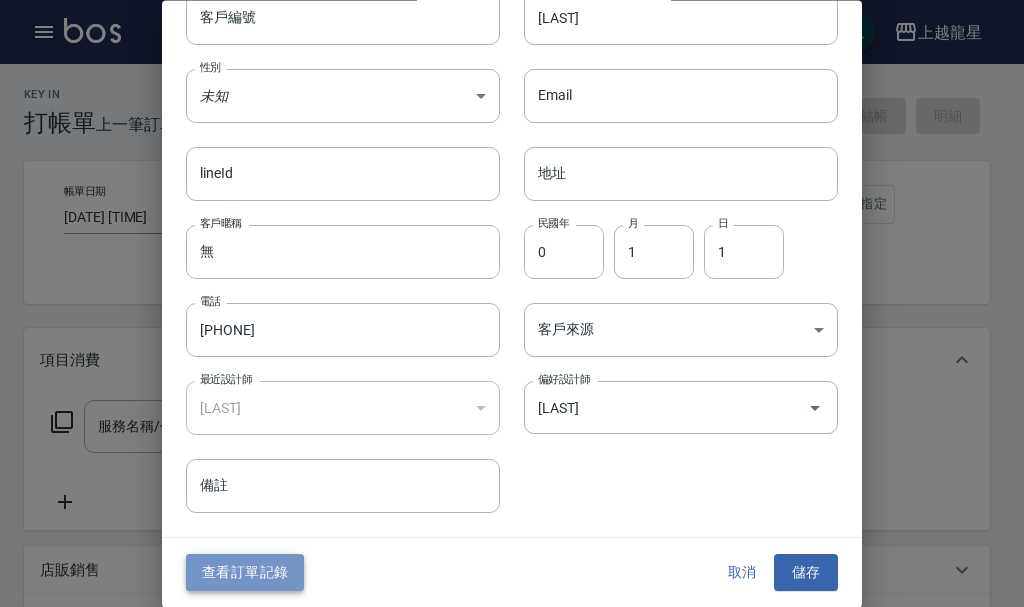 click on "查看訂單記錄" at bounding box center [245, 573] 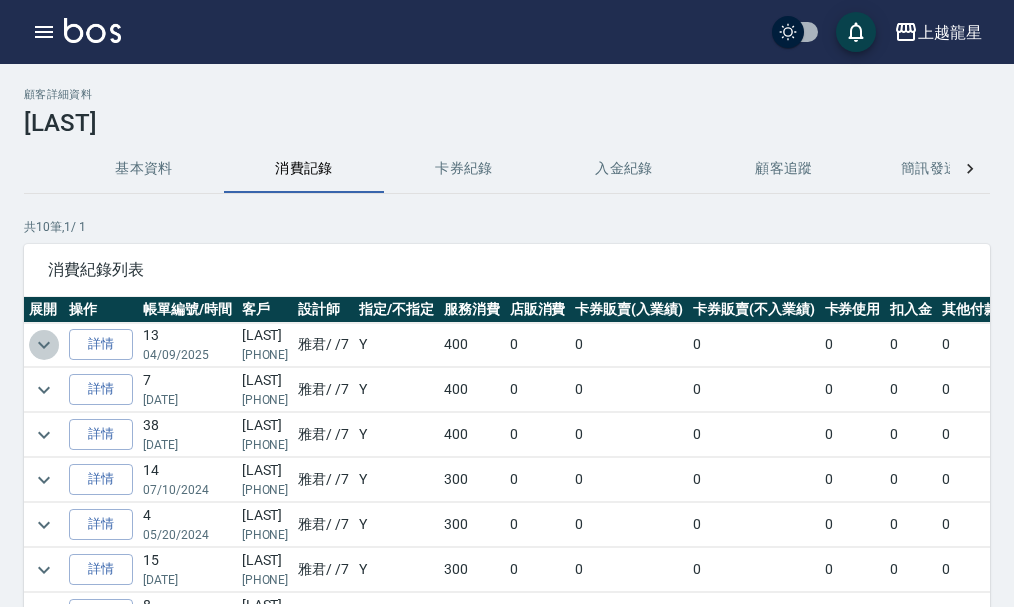 click 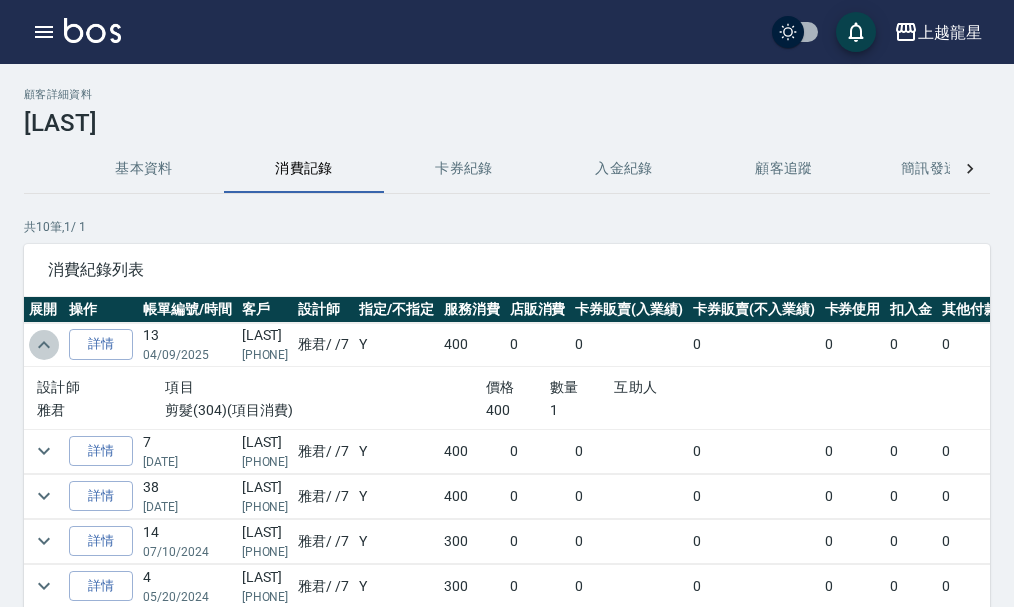 click 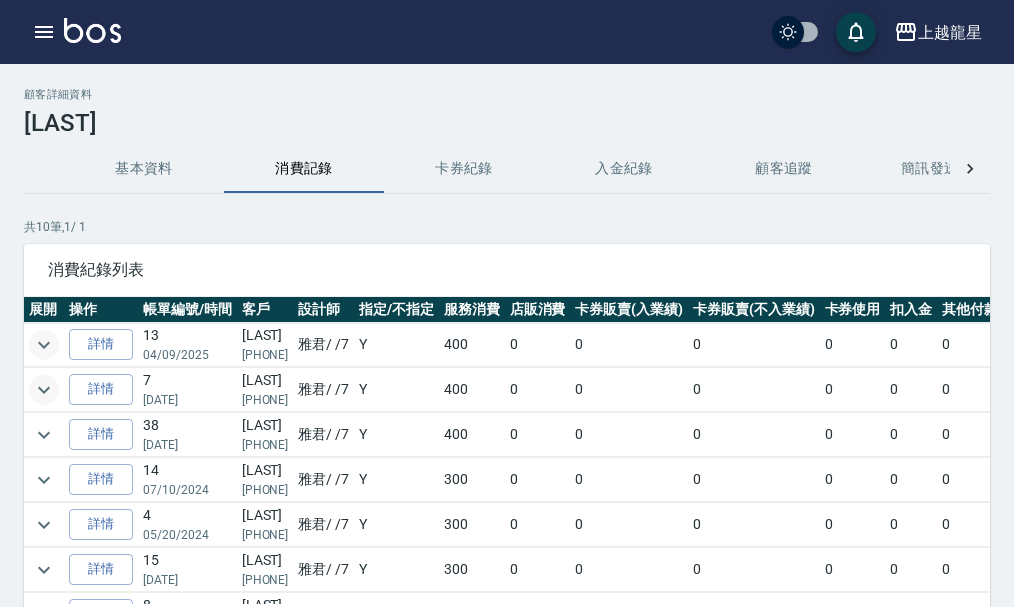 click 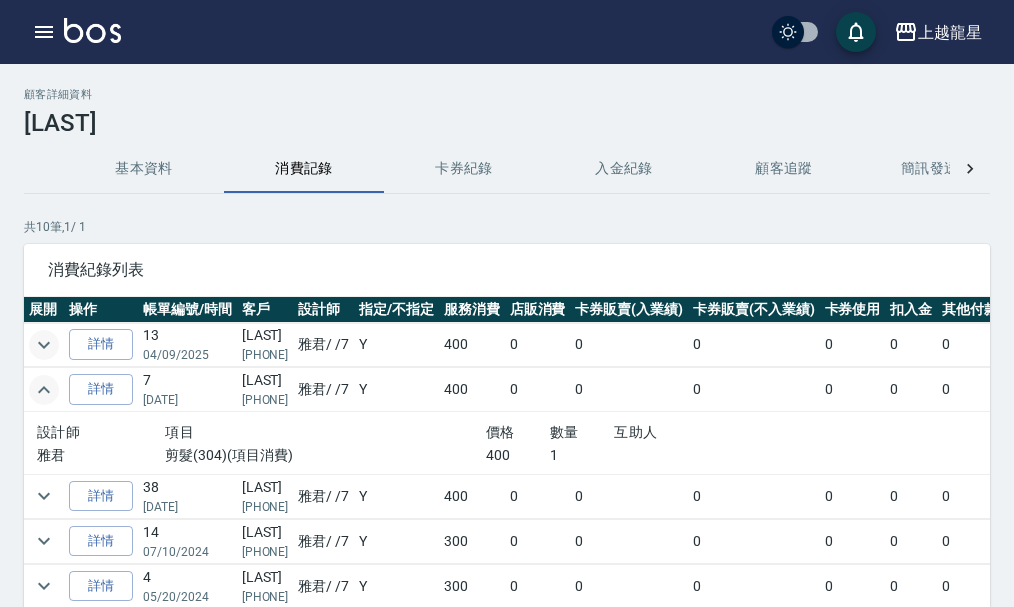 click 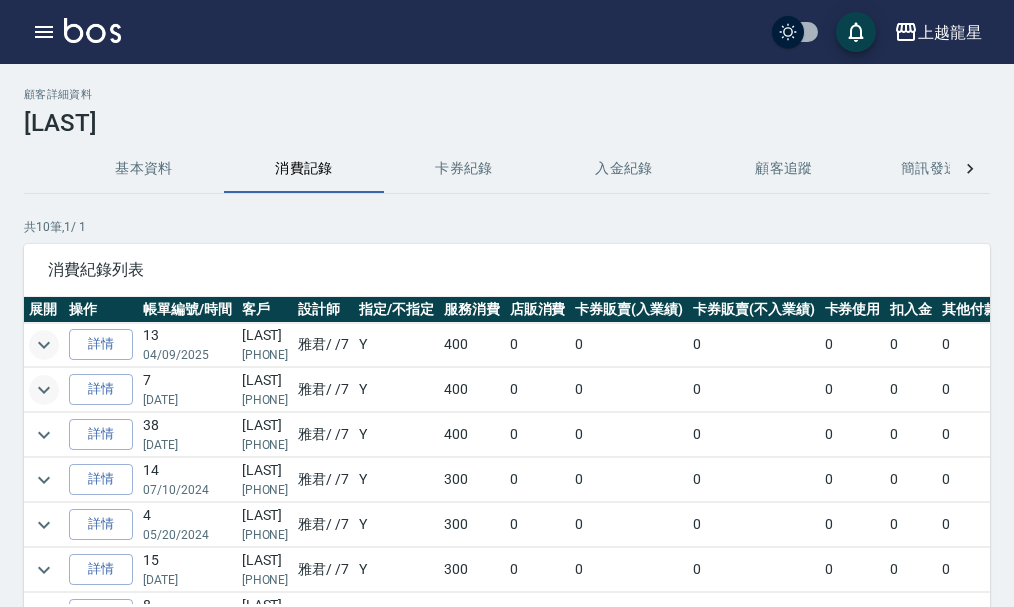 click at bounding box center (92, 30) 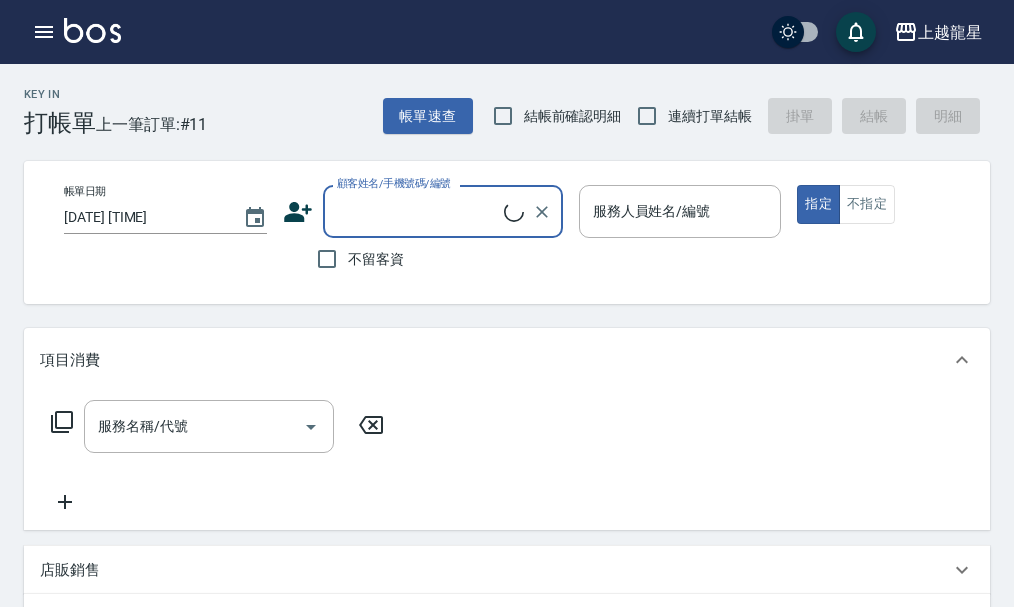 click on "顧客姓名/手機號碼/編號" at bounding box center (418, 211) 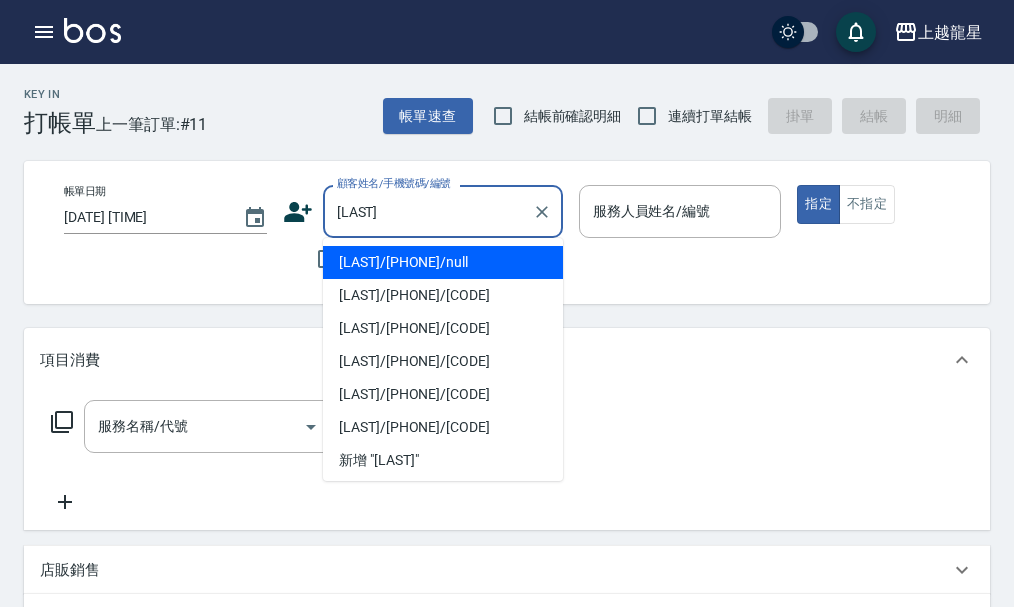 click on "[FIRST] [LAST]/[PHONE]/null" at bounding box center [443, 262] 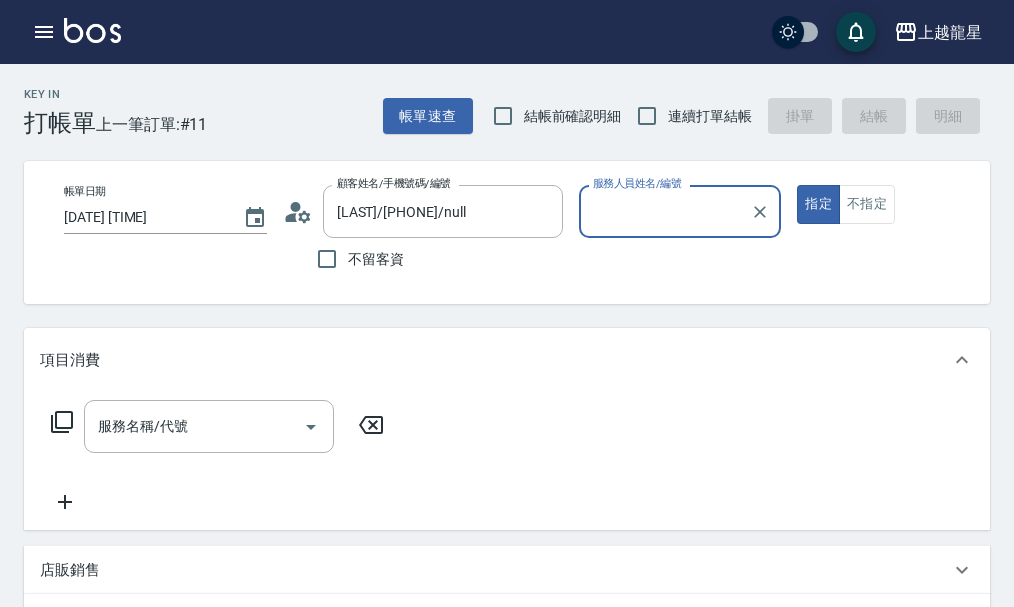 type on "雅君-7" 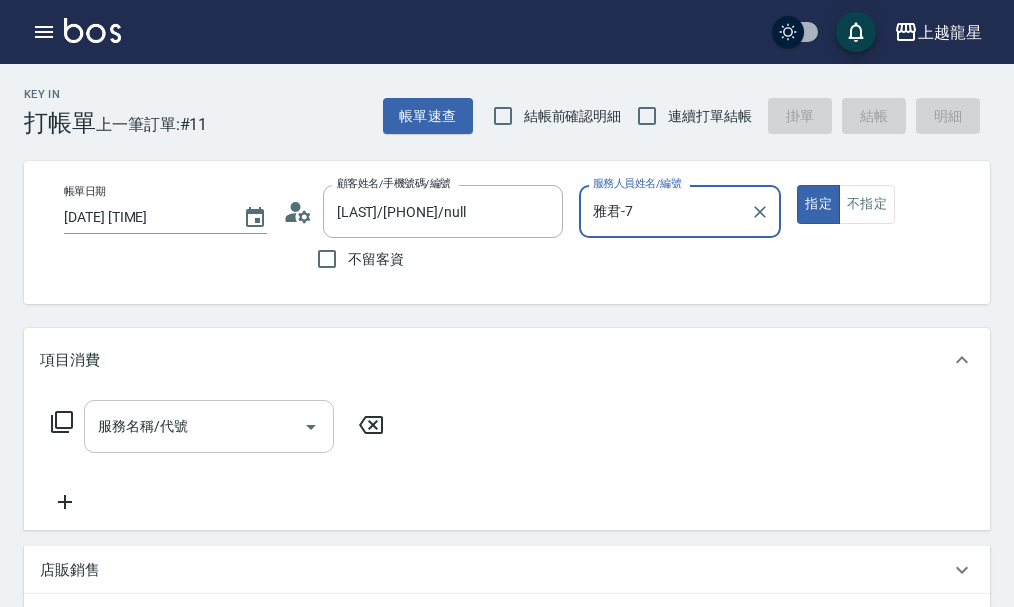 click on "服務名稱/代號" at bounding box center (194, 426) 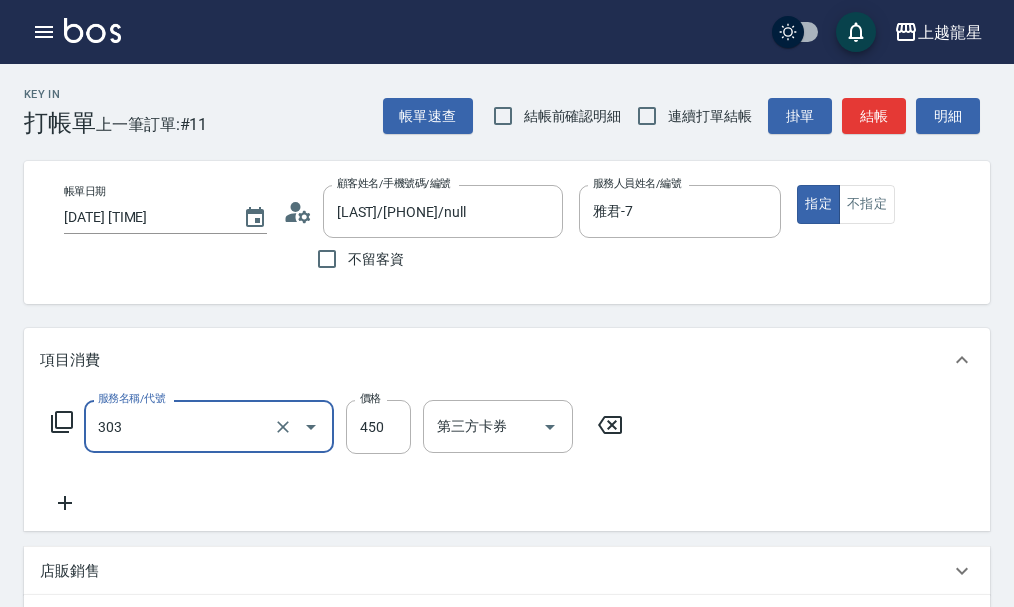 type on "剪髮(303)" 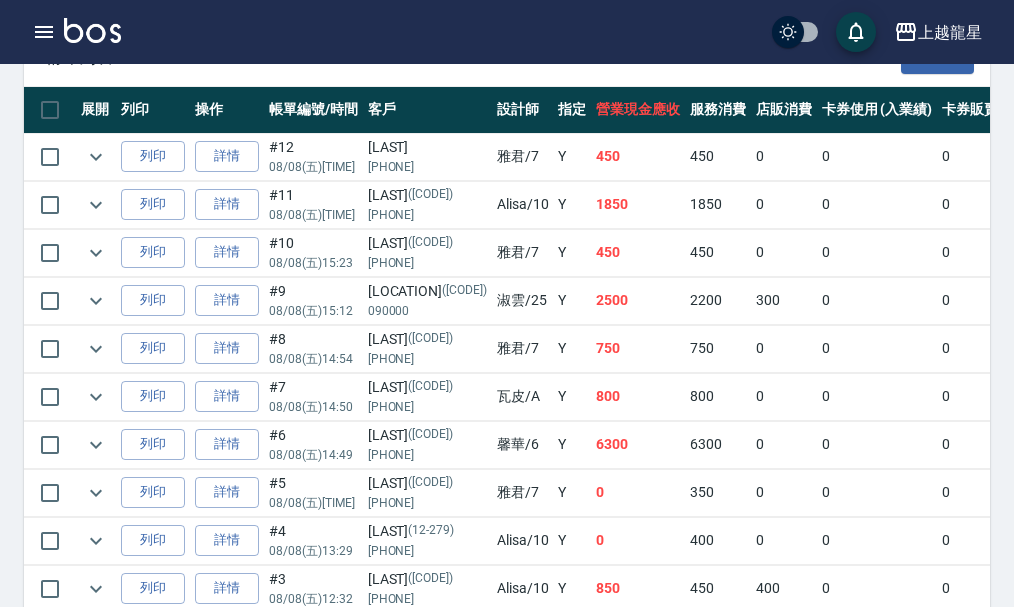scroll, scrollTop: 594, scrollLeft: 0, axis: vertical 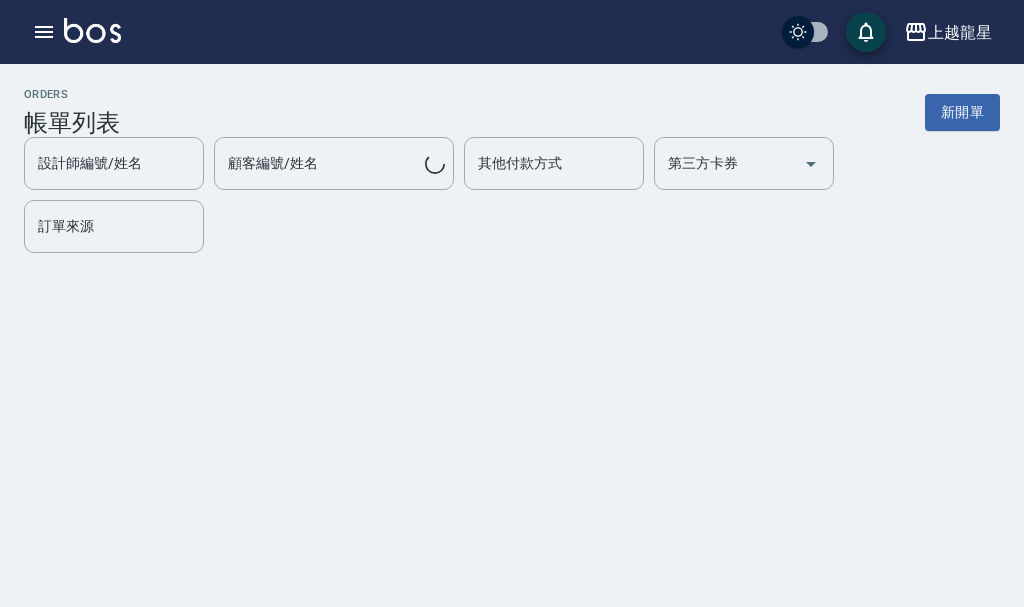 click at bounding box center (92, 30) 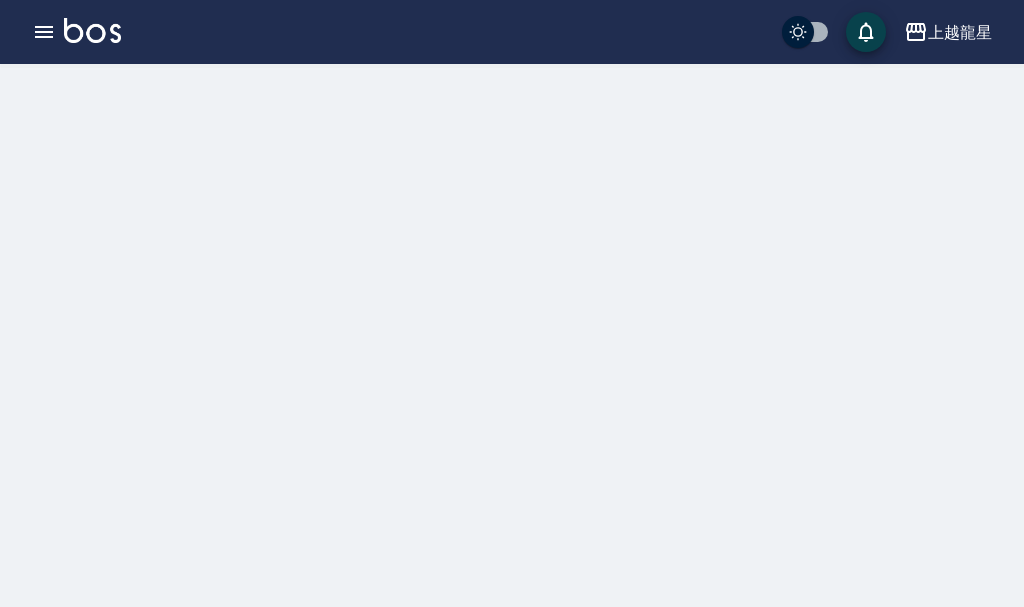 scroll, scrollTop: 0, scrollLeft: 0, axis: both 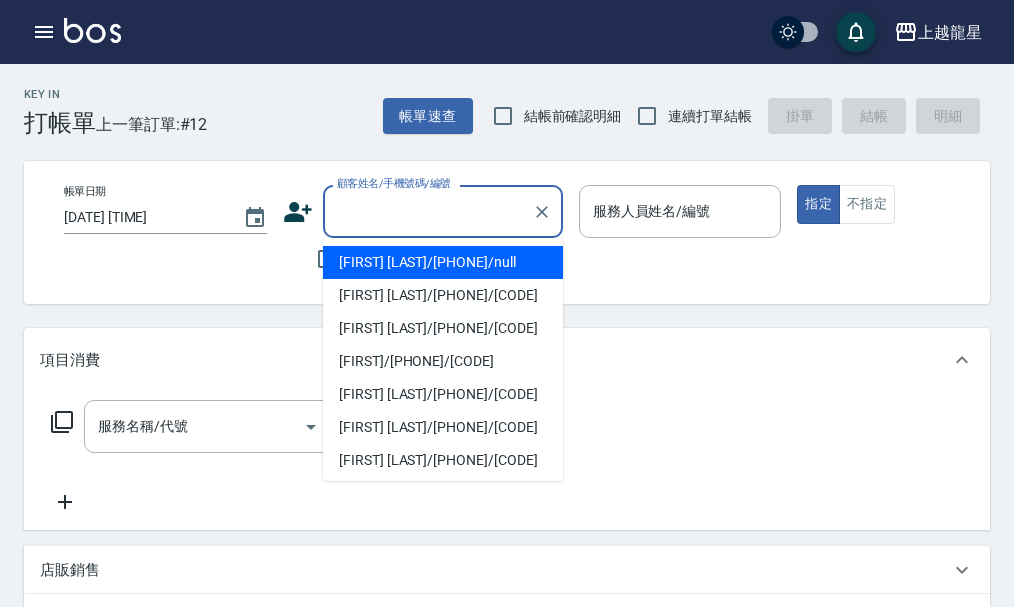 click on "顧客姓名/手機號碼/編號" at bounding box center [428, 211] 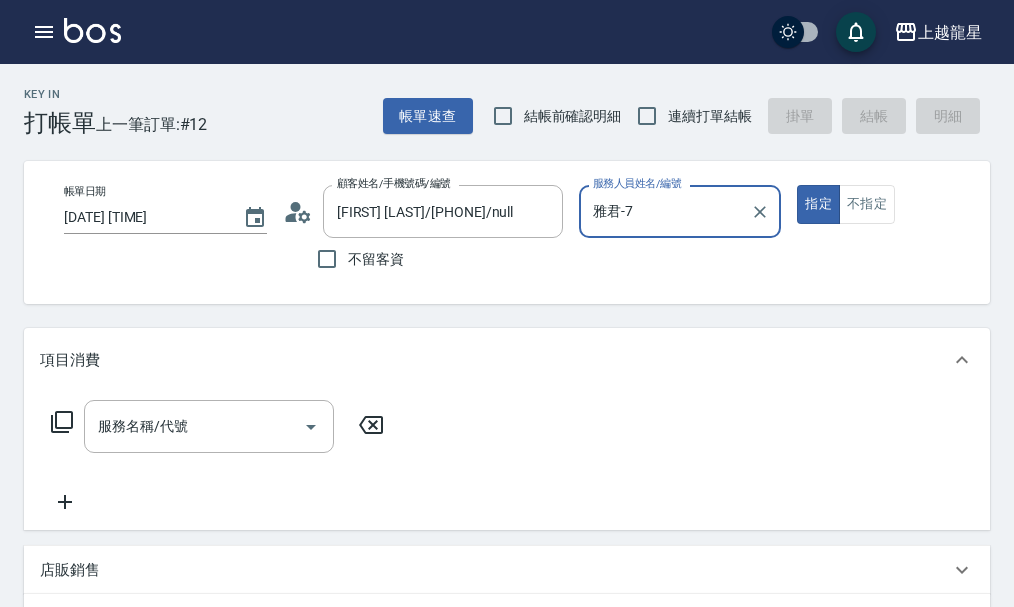 type on "雅君-7" 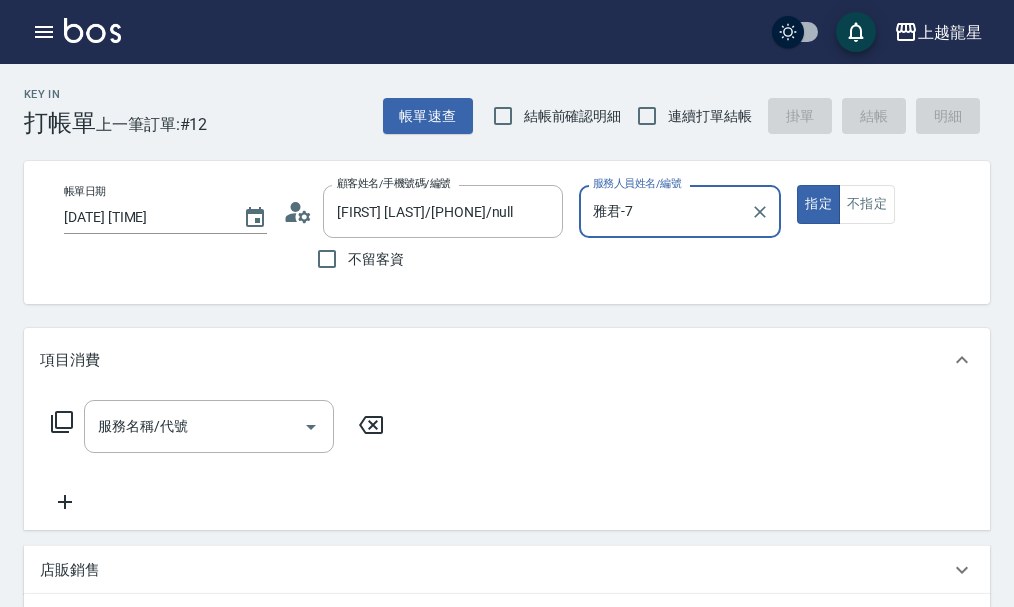 click 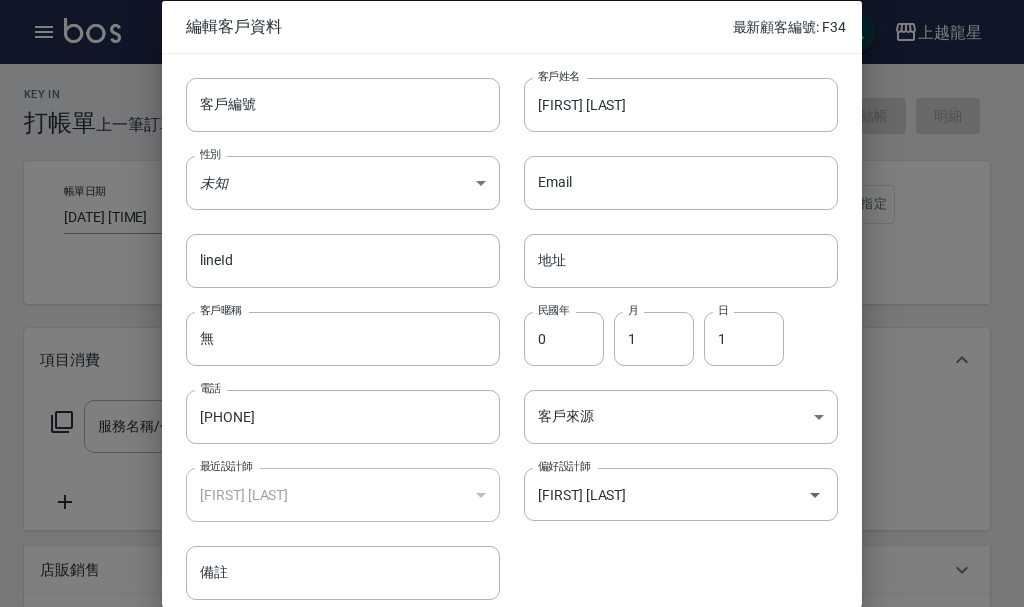 scroll, scrollTop: 86, scrollLeft: 0, axis: vertical 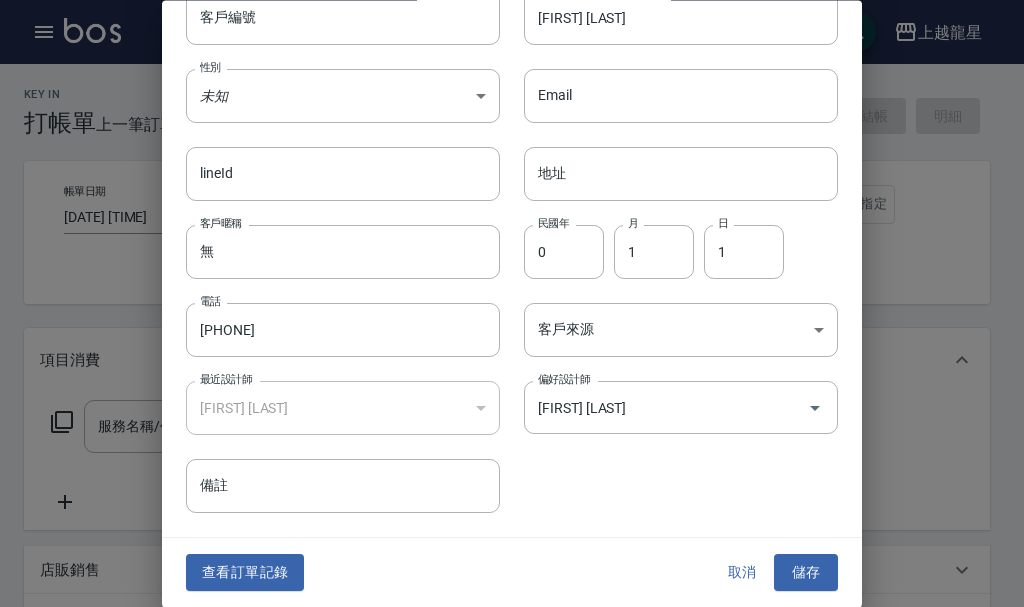 click on "查看訂單記錄" at bounding box center (245, 573) 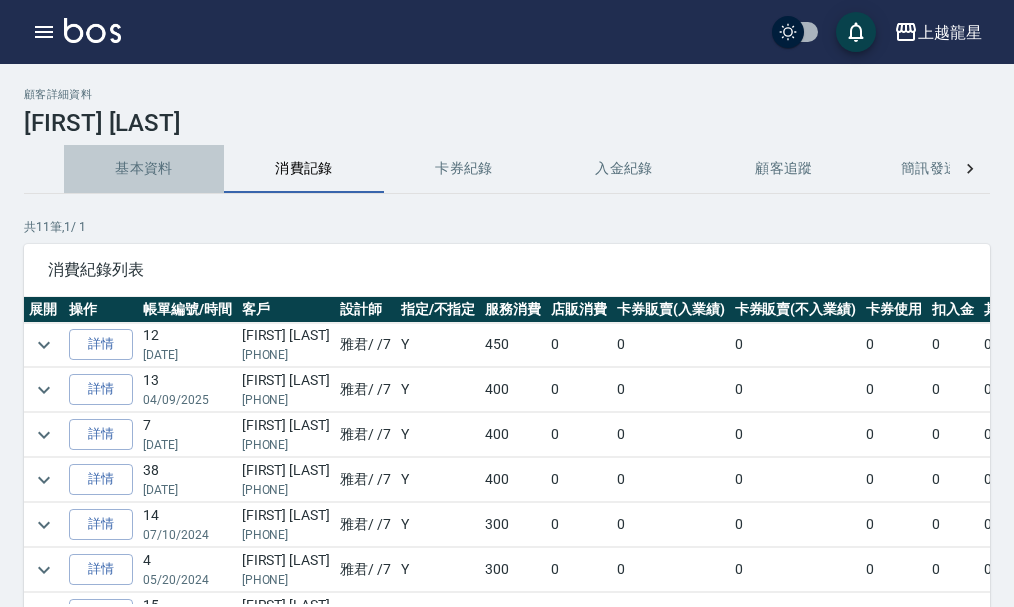 click on "基本資料" at bounding box center [144, 169] 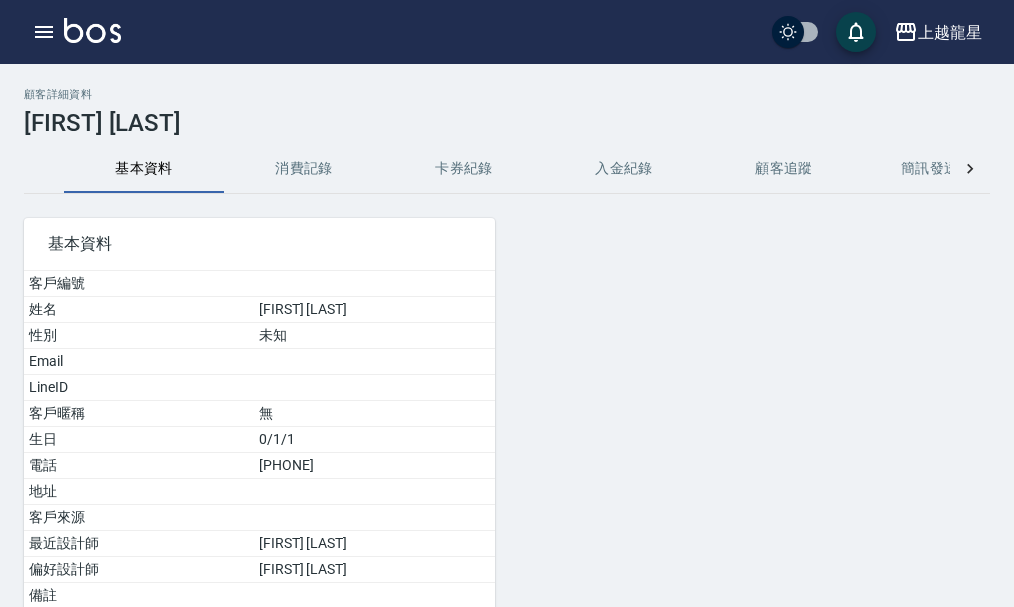 click on "消費記錄" at bounding box center (304, 169) 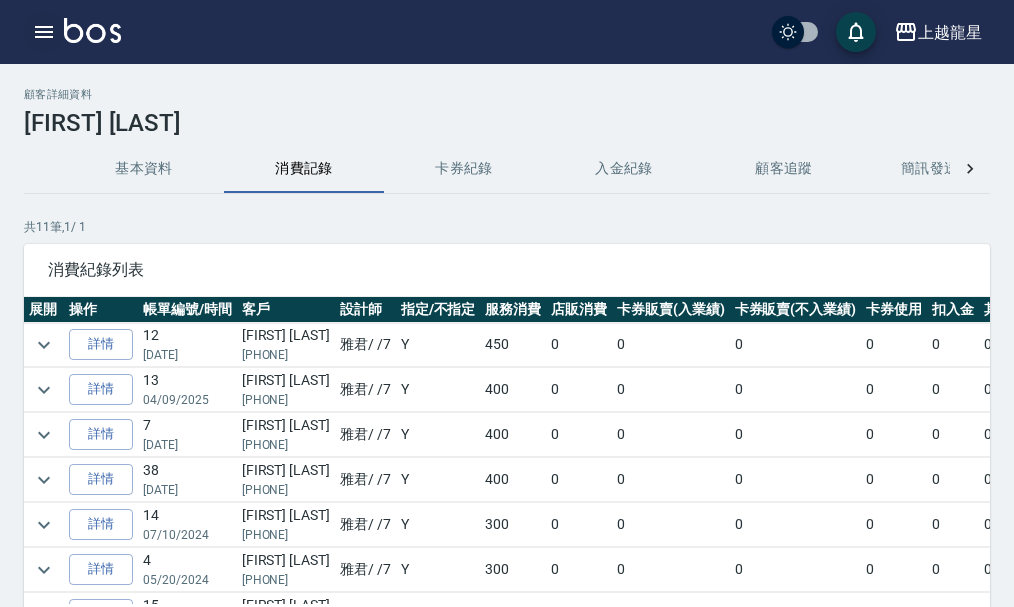 click at bounding box center (44, 32) 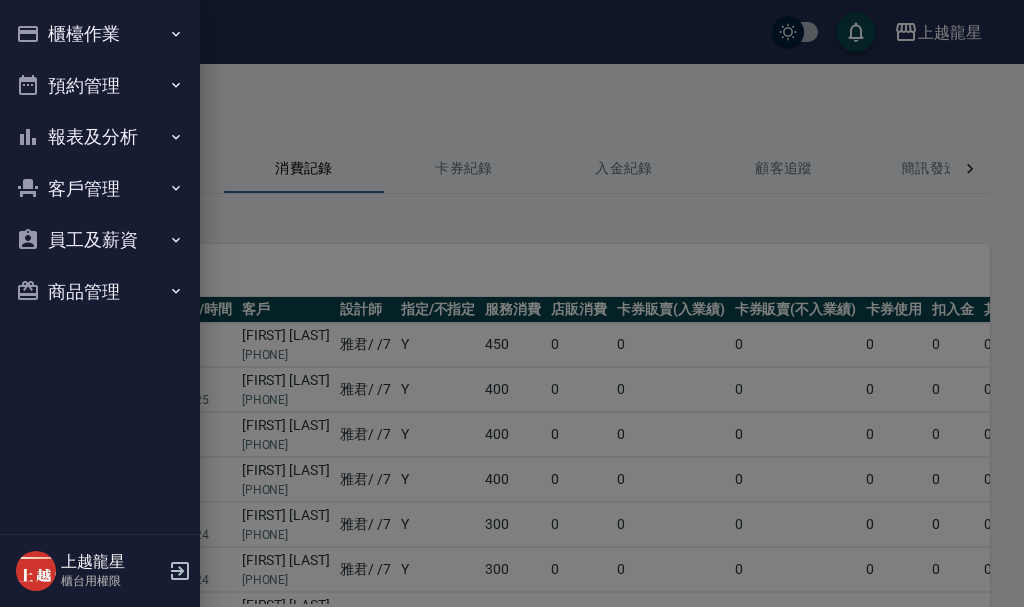 click on "櫃檯作業" at bounding box center [100, 34] 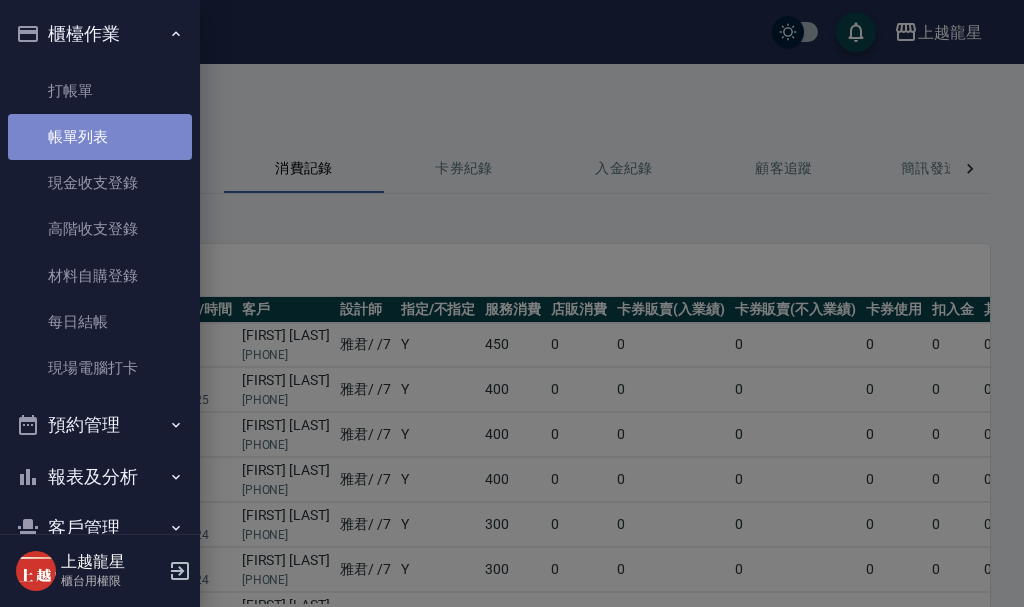 click on "帳單列表" at bounding box center [100, 137] 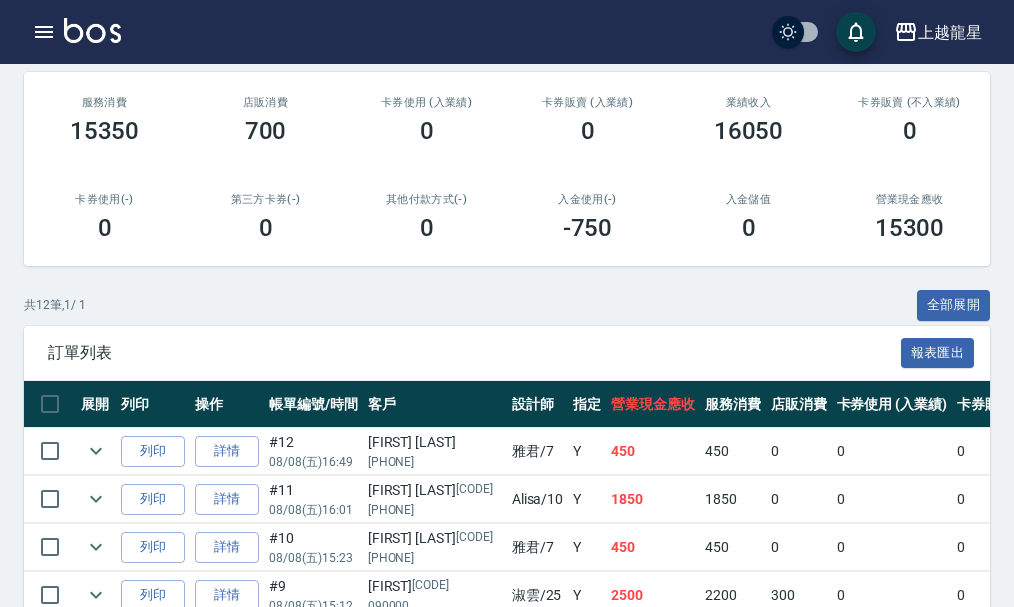 scroll, scrollTop: 500, scrollLeft: 0, axis: vertical 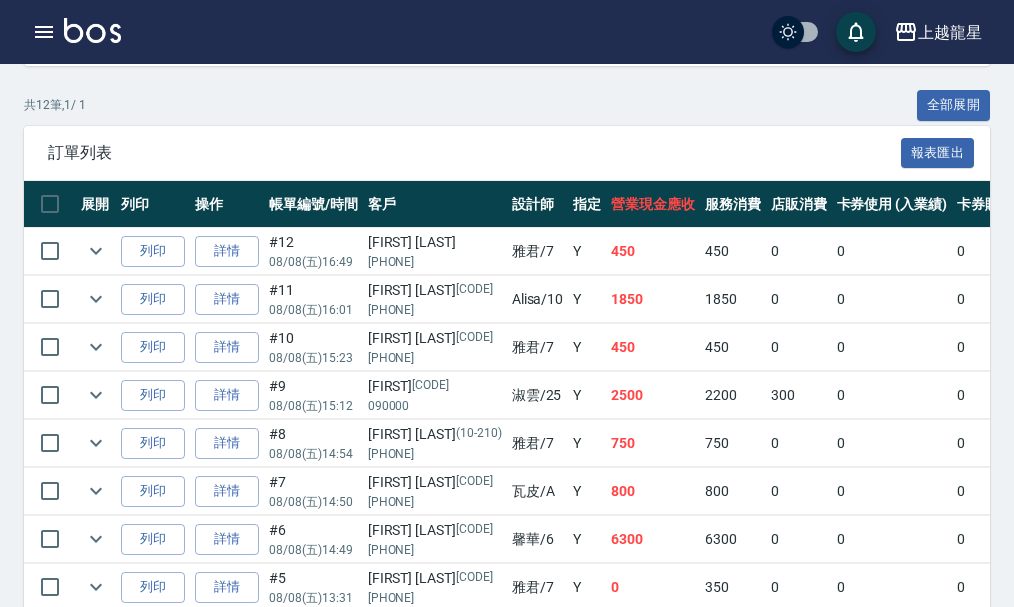 click at bounding box center [92, 30] 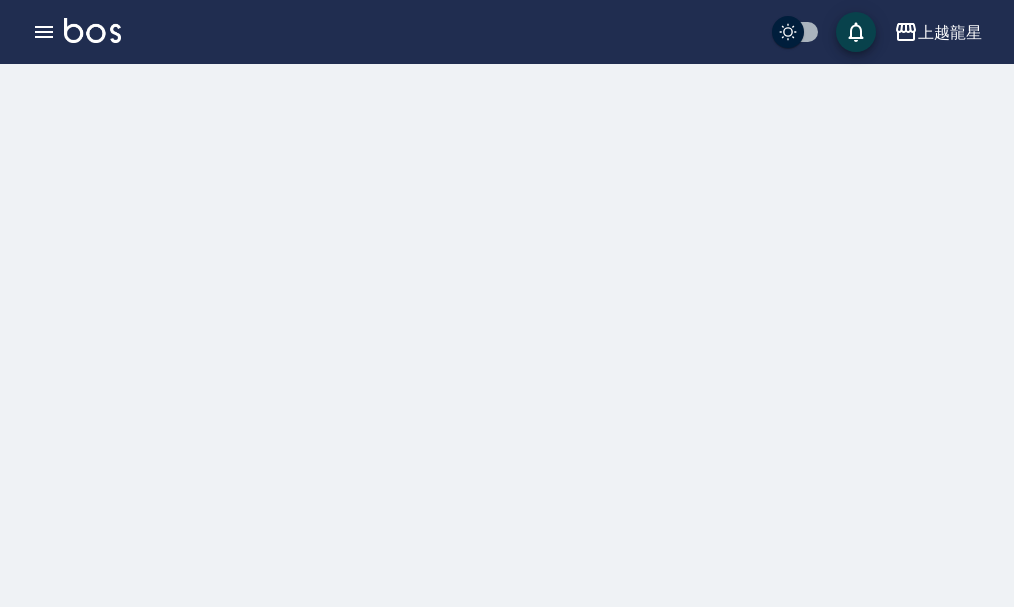 scroll, scrollTop: 0, scrollLeft: 0, axis: both 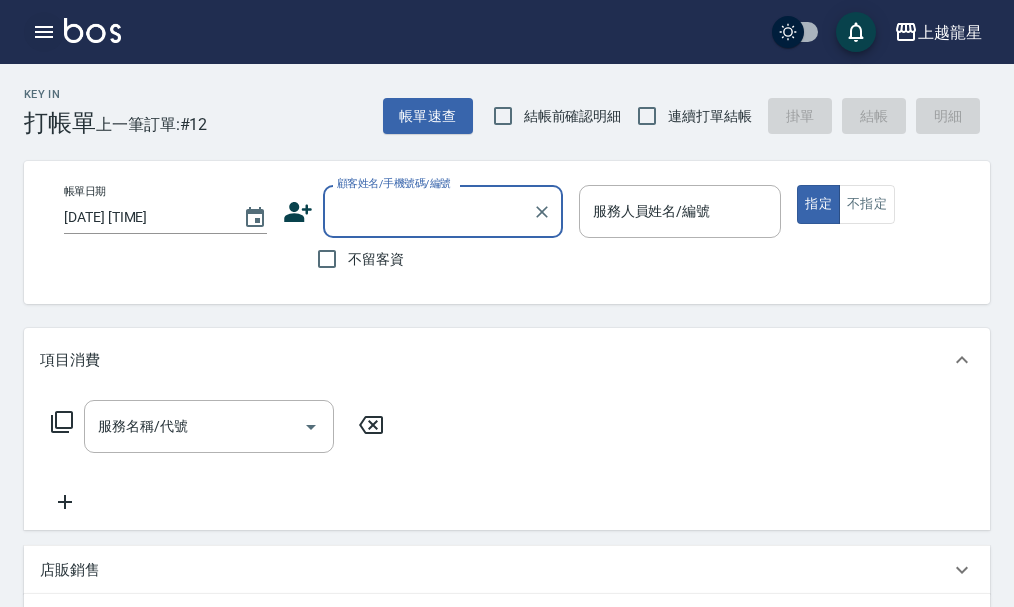 click 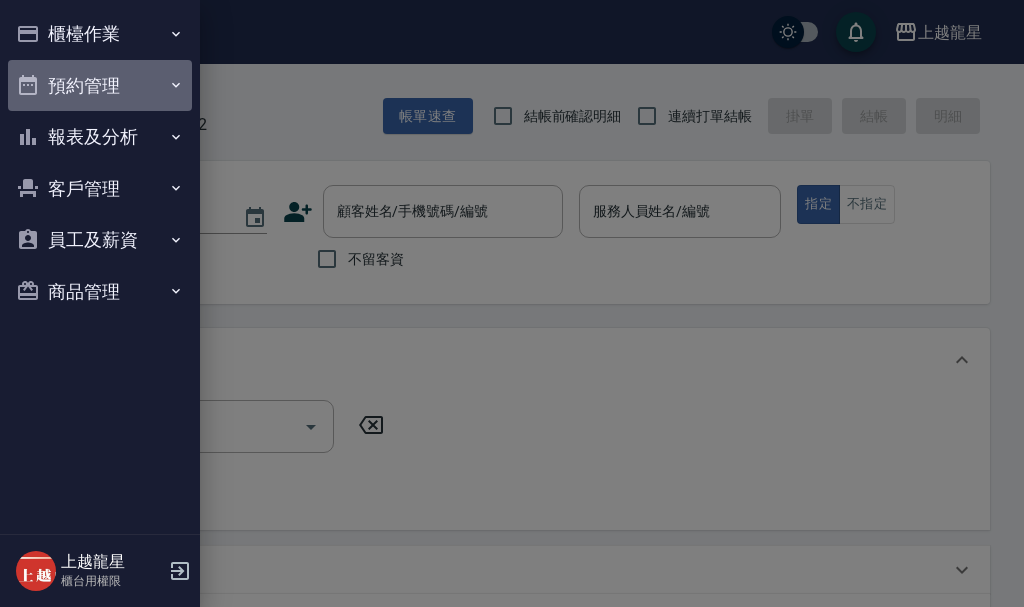 click on "預約管理" at bounding box center [100, 86] 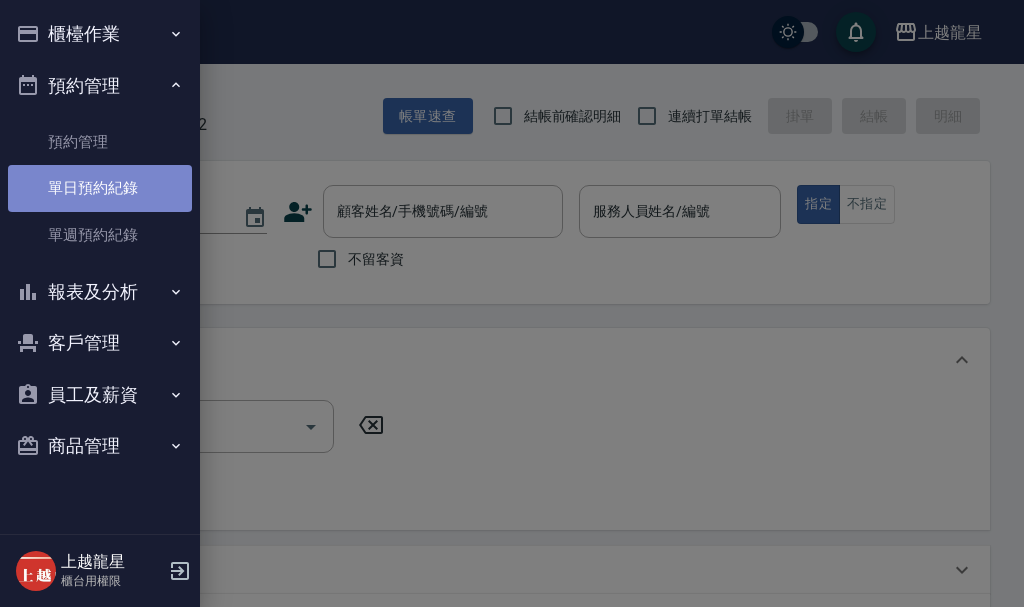 click on "單日預約紀錄" at bounding box center (100, 188) 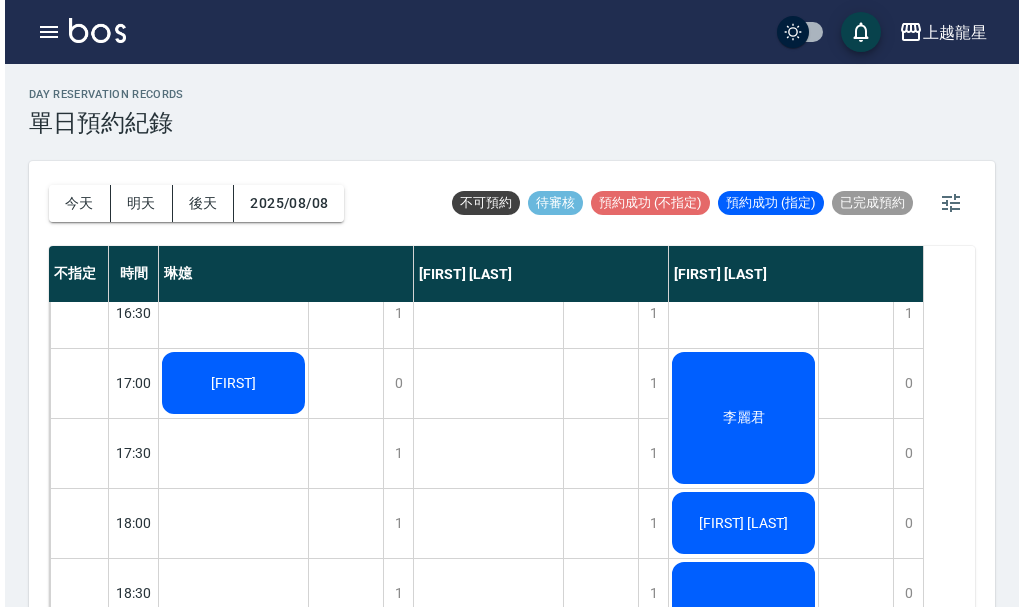 scroll, scrollTop: 800, scrollLeft: 0, axis: vertical 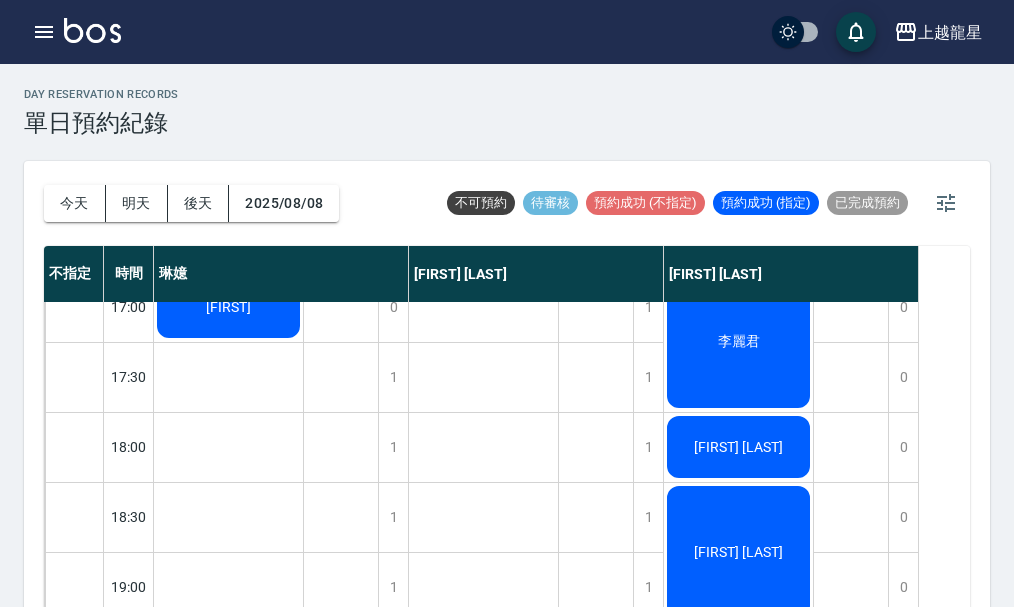 click on "[FIRST]" at bounding box center (228, 307) 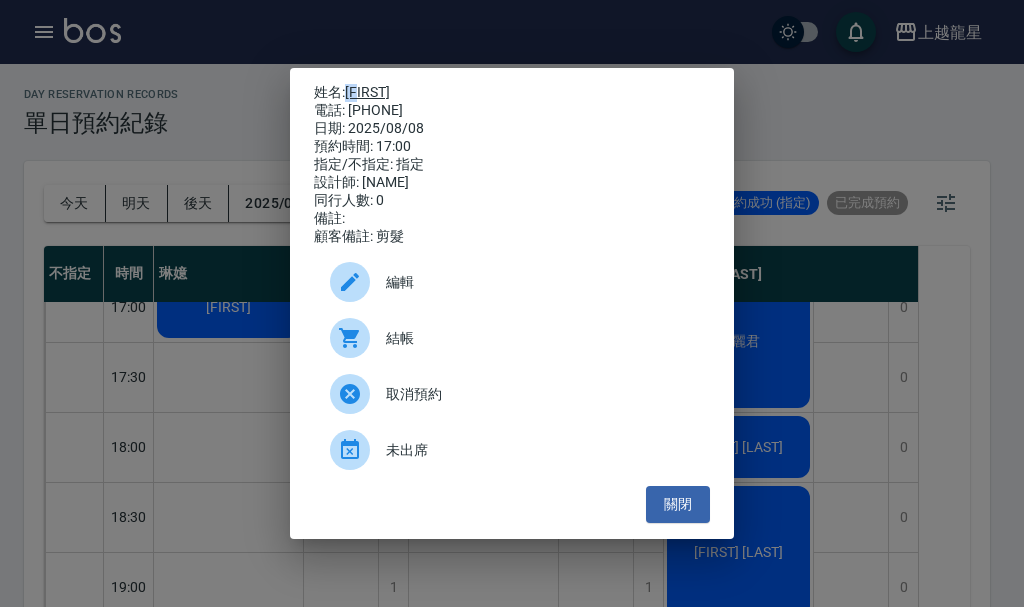 drag, startPoint x: 383, startPoint y: 82, endPoint x: 353, endPoint y: 94, distance: 32.31099 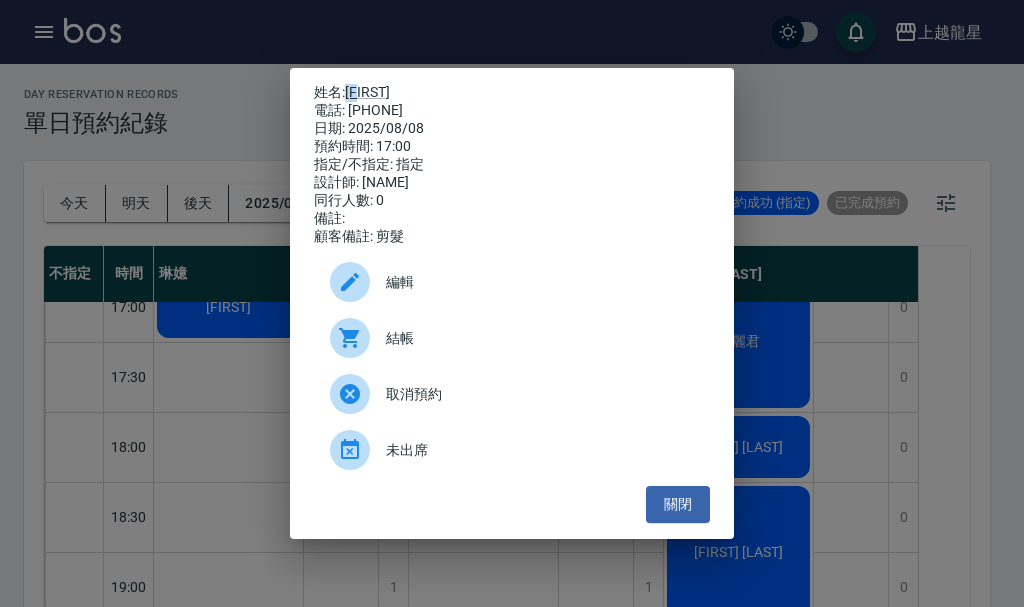 copy on "[FIRST]" 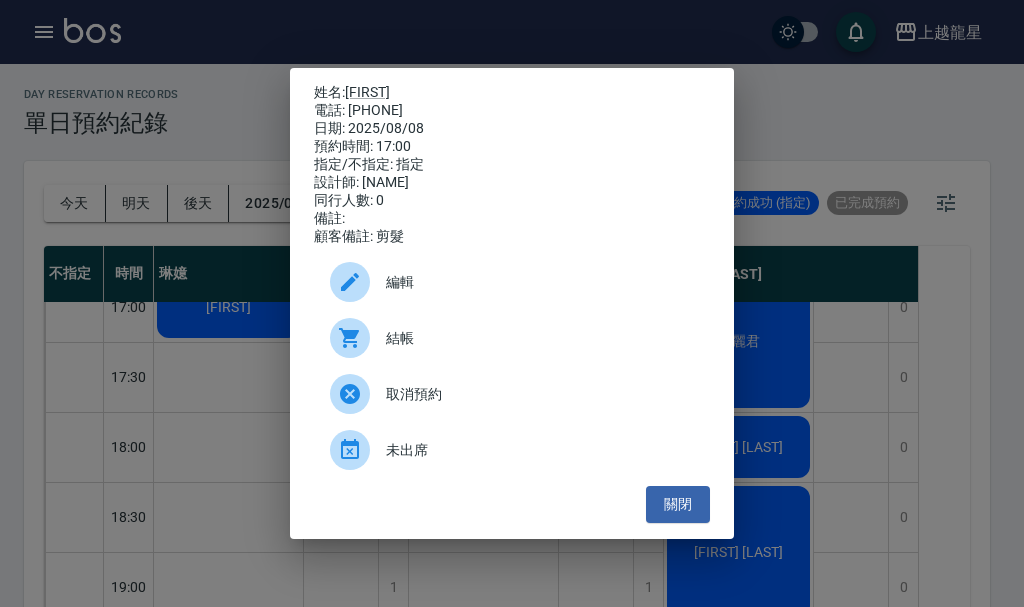 click on "姓名: [FIRST] 電話: [PHONE] 日期: [DATE] 預約時間: [TIME] 指定/不指定: 指定 設計師: [NAME] 同行人數: 0 備註: 顧客備註: 剪髮 編輯 結帳 取消預約 未出席 關閉" at bounding box center (512, 303) 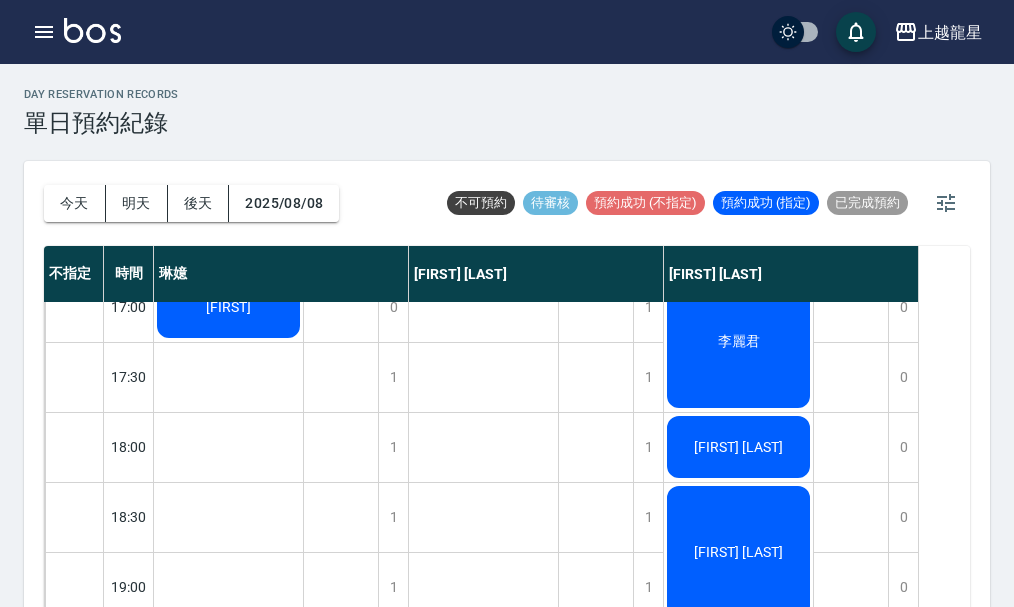 click at bounding box center (92, 30) 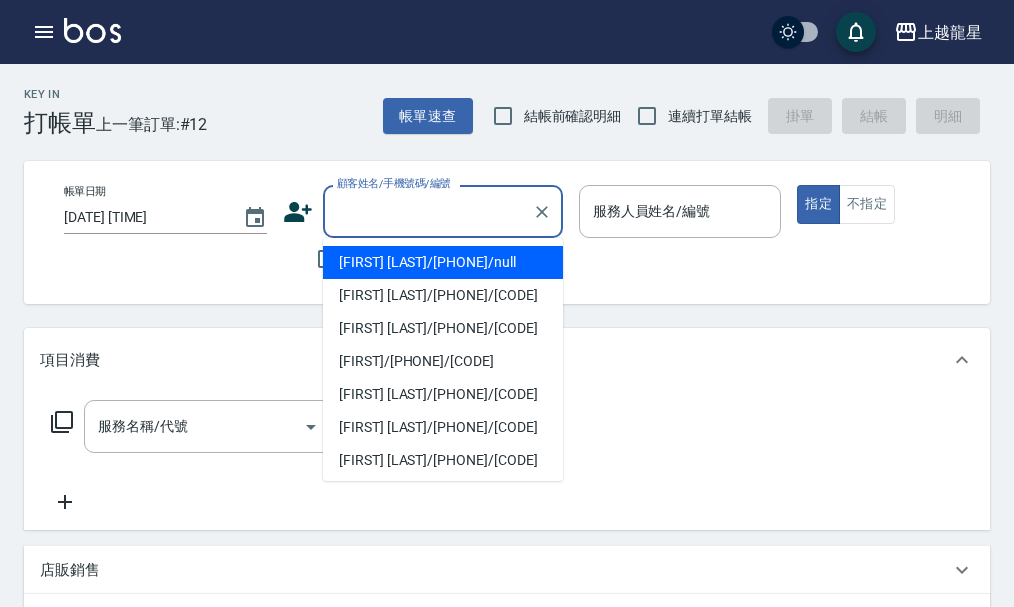 click on "顧客姓名/手機號碼/編號" at bounding box center (428, 211) 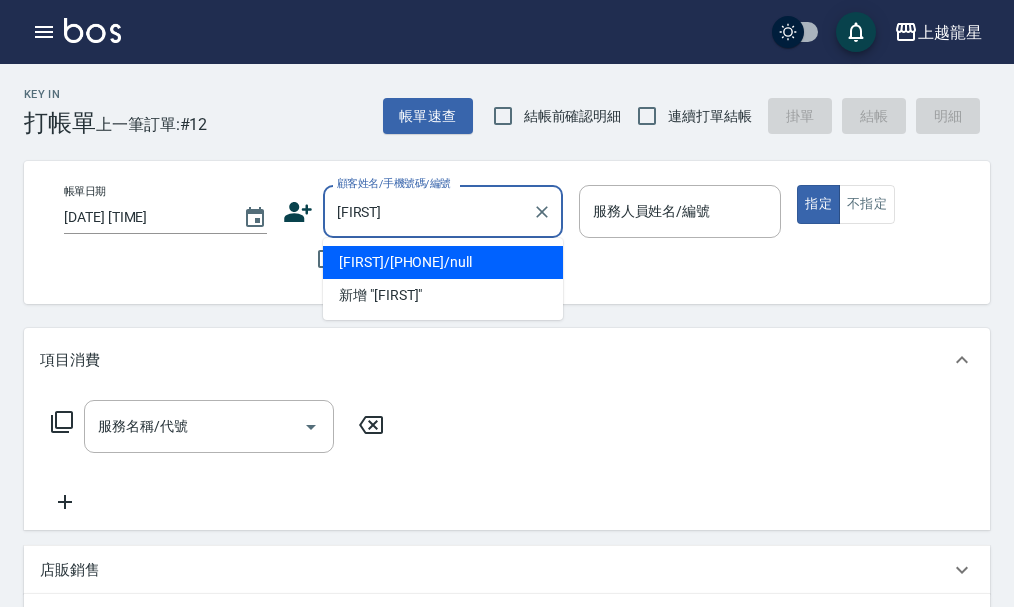 click on "[FIRST]/[PHONE]/null" at bounding box center [443, 262] 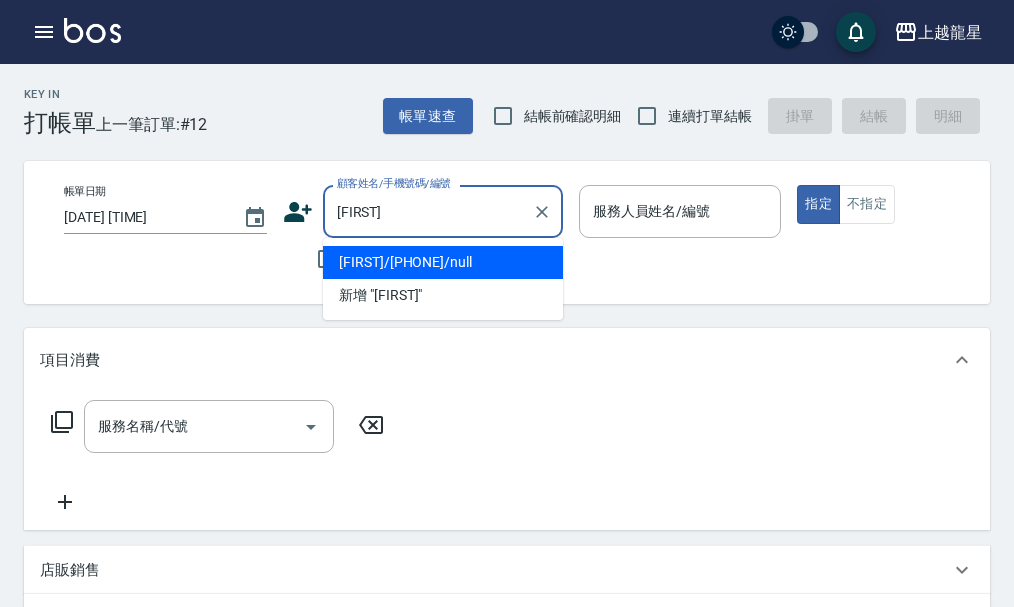 type on "[FIRST]/[PHONE]/null" 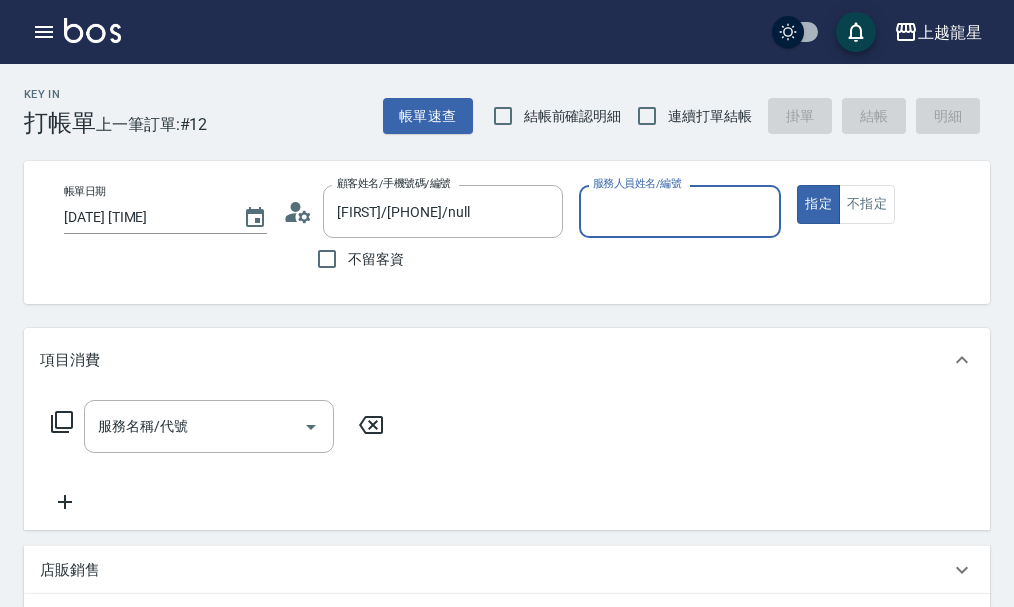click 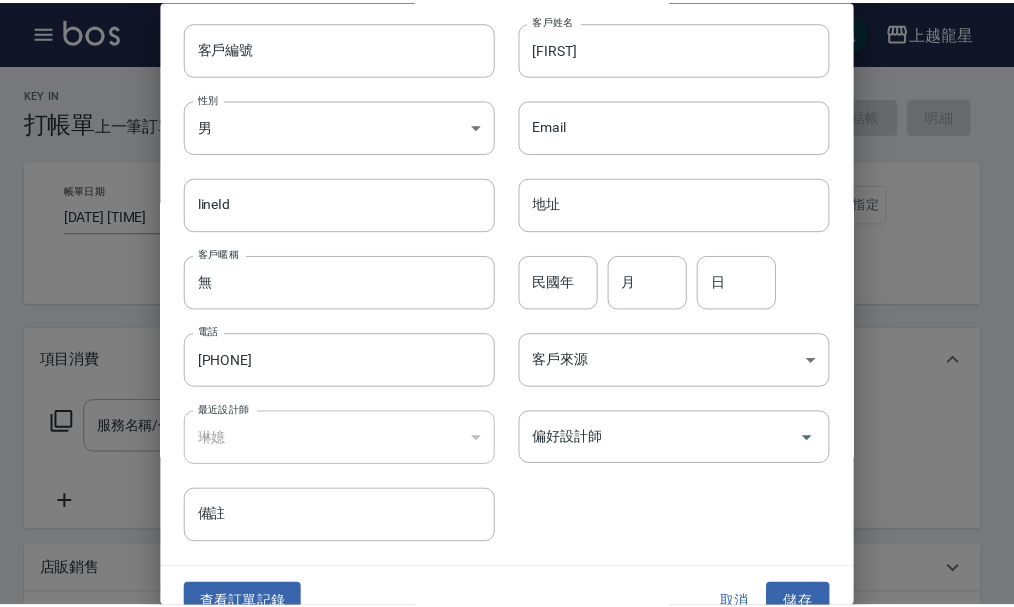 scroll, scrollTop: 86, scrollLeft: 0, axis: vertical 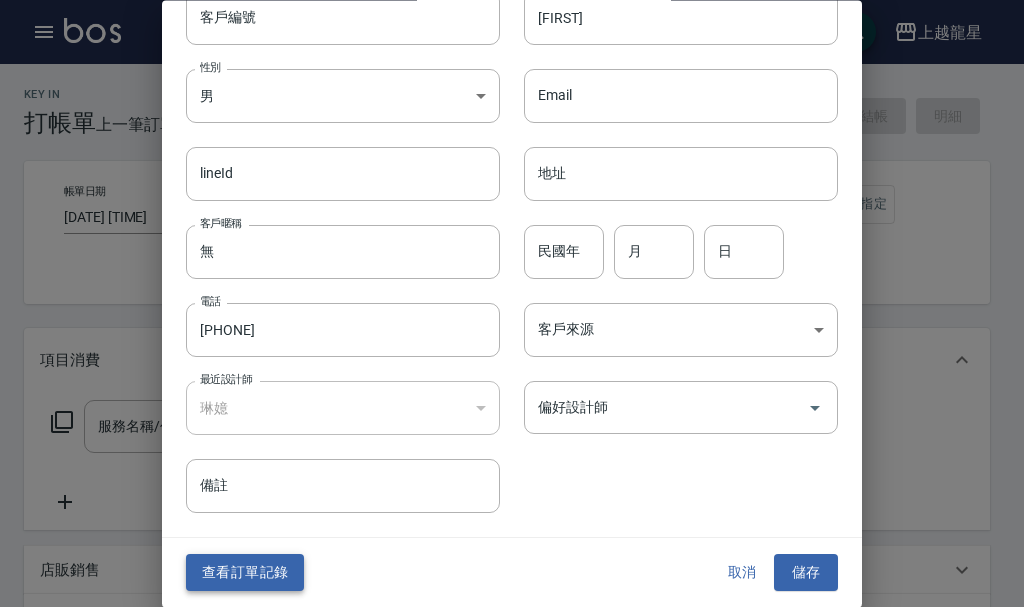 click on "查看訂單記錄" at bounding box center [245, 573] 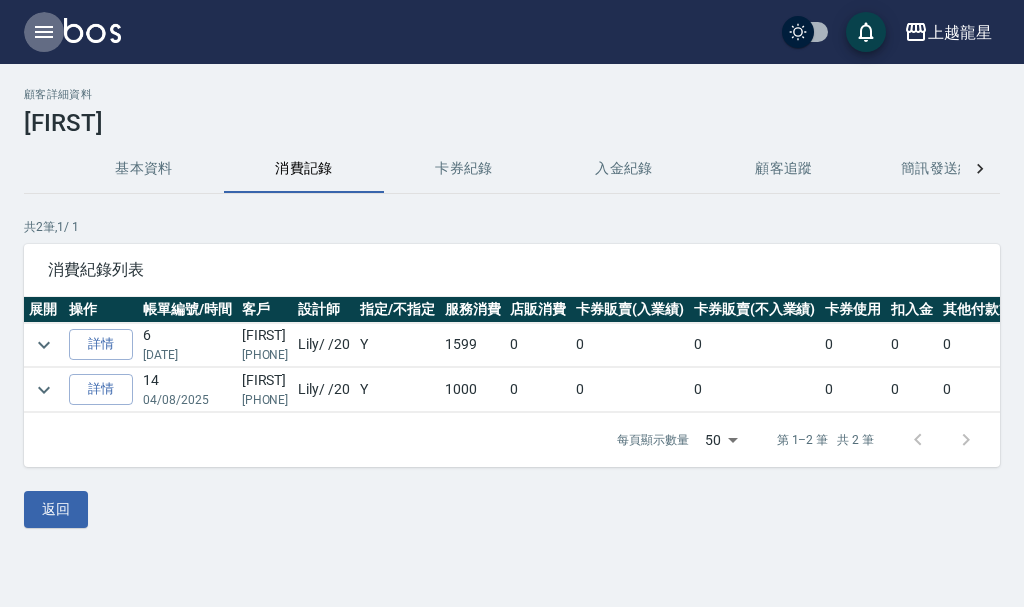 click 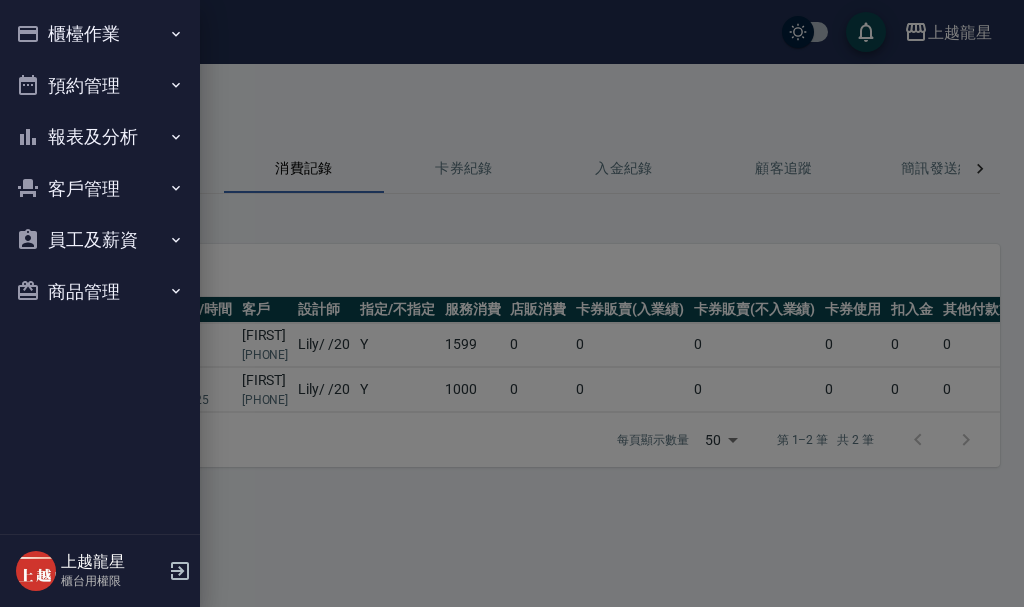 drag, startPoint x: 42, startPoint y: 27, endPoint x: 76, endPoint y: 38, distance: 35.735138 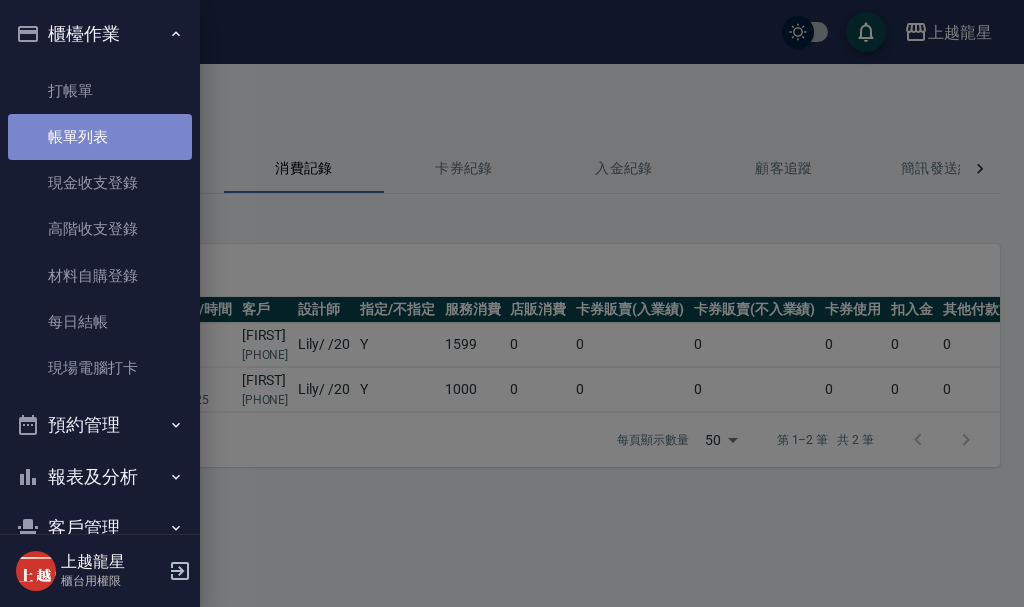 click on "帳單列表" at bounding box center [100, 137] 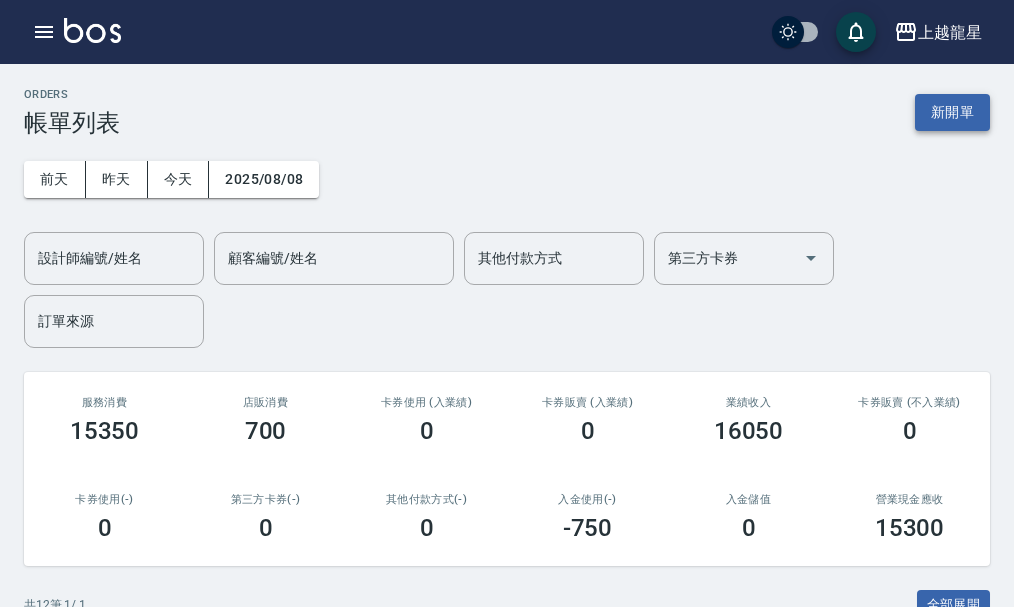 click on "新開單" at bounding box center [952, 112] 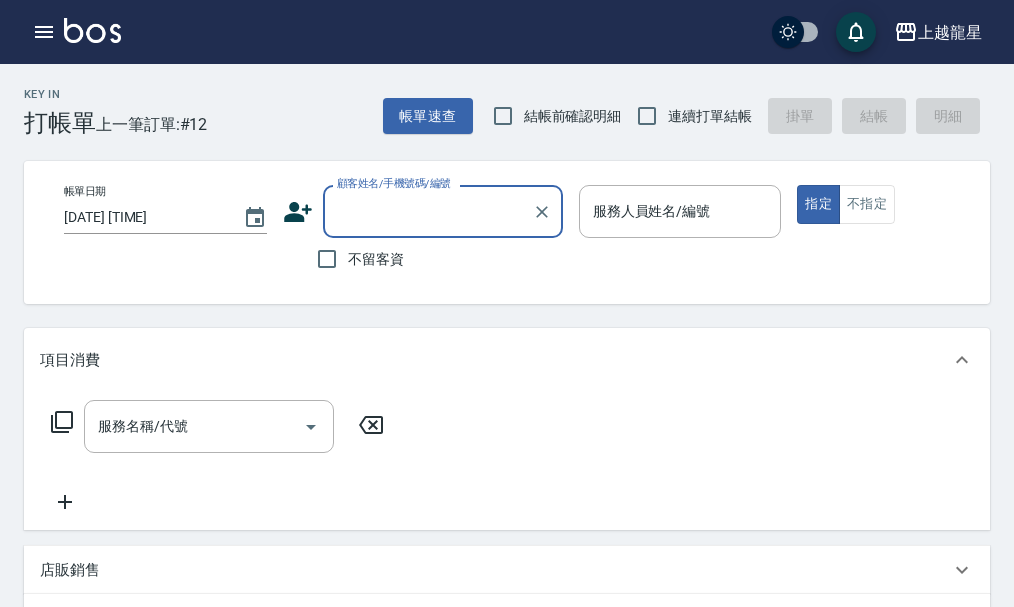 click on "顧客姓名/手機號碼/編號" at bounding box center [428, 211] 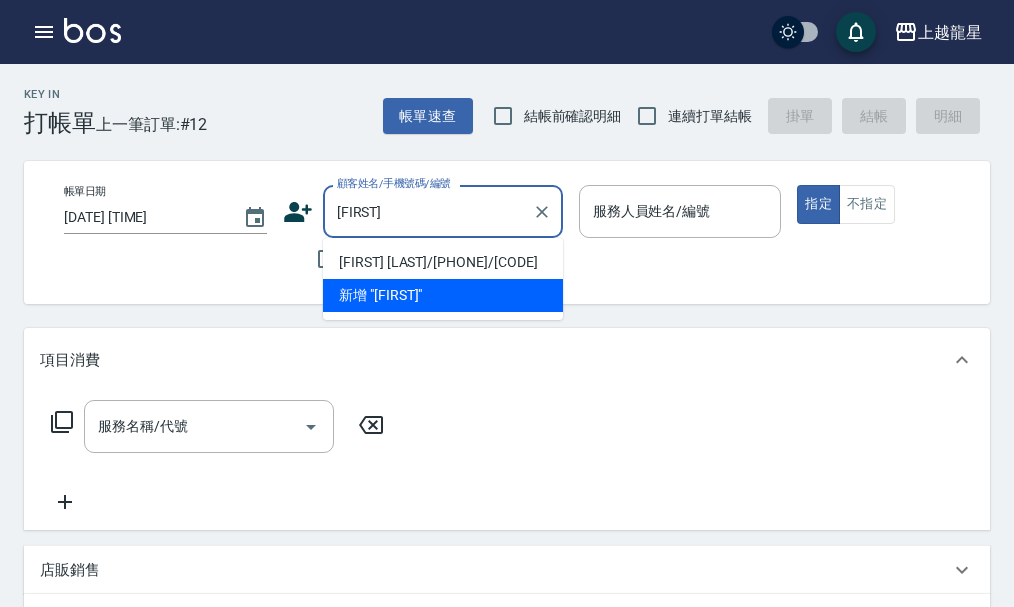 click on "[FIRST] [LAST]/[PHONE]/[CODE]" at bounding box center [443, 262] 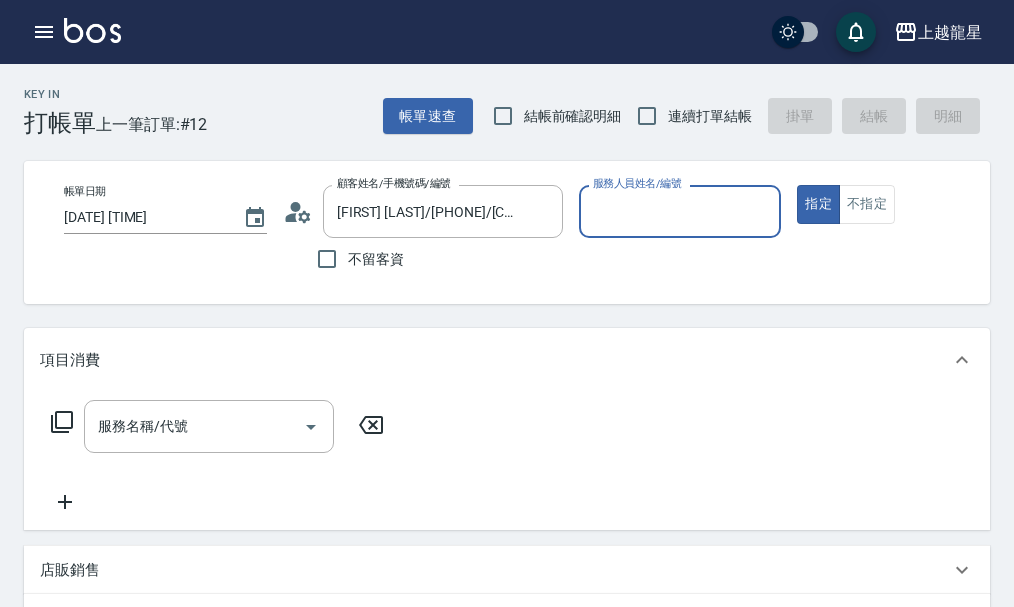 type on "馨華-6" 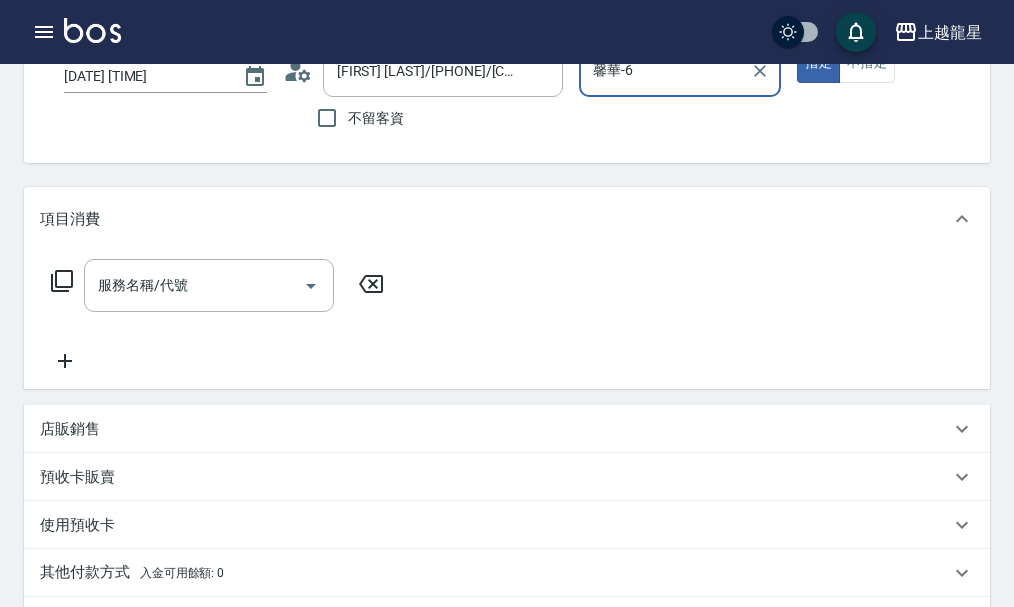 scroll, scrollTop: 0, scrollLeft: 0, axis: both 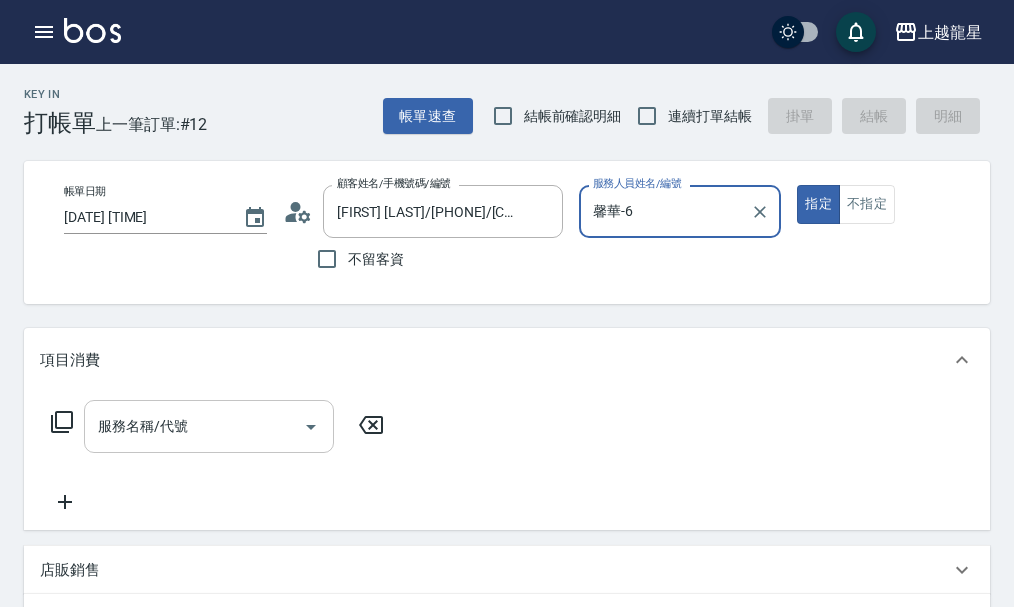 click on "服務名稱/代號" at bounding box center (194, 426) 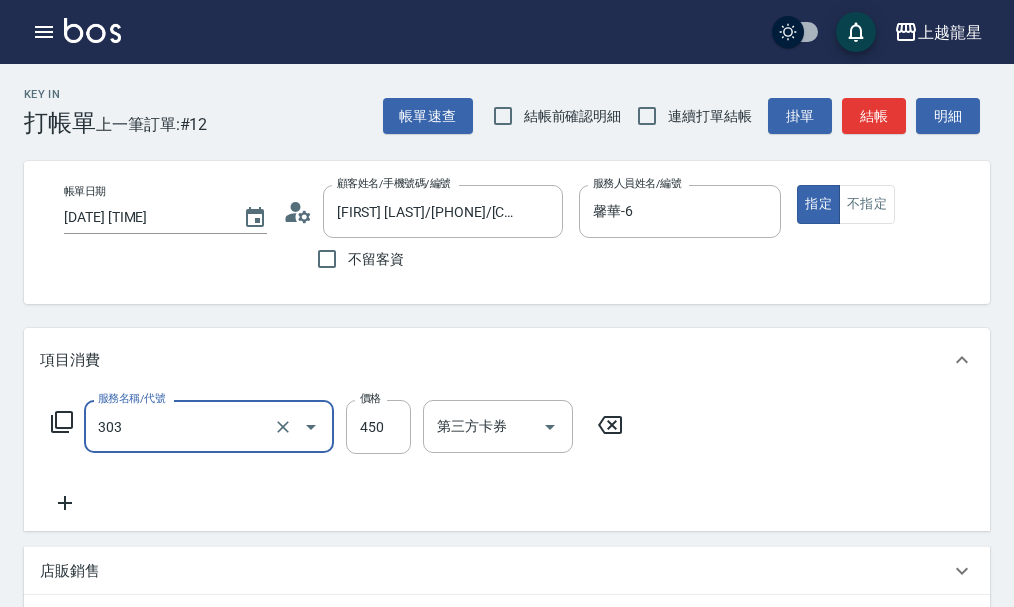 type on "剪髮(303)" 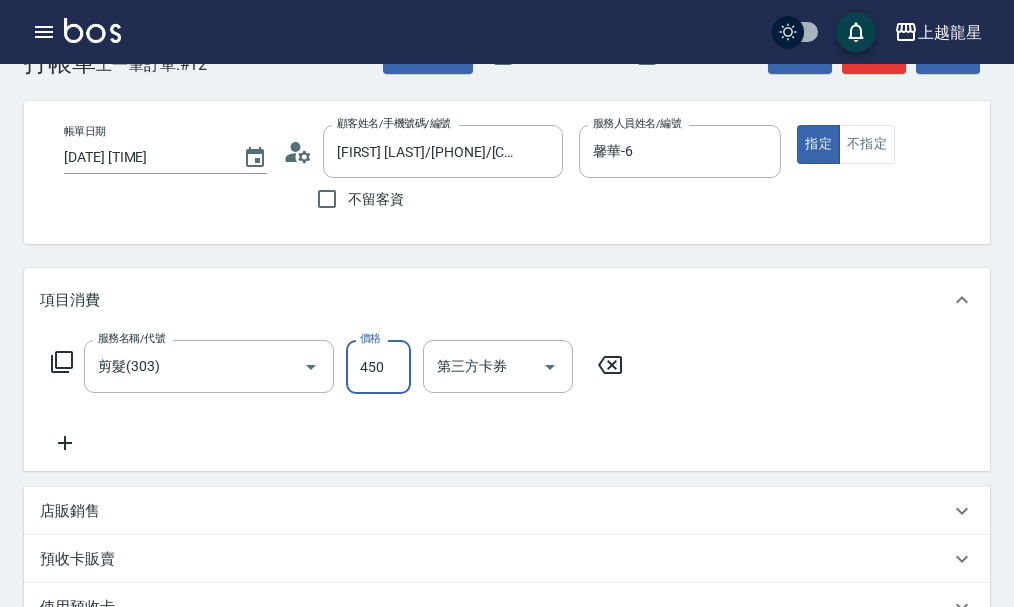 scroll, scrollTop: 200, scrollLeft: 0, axis: vertical 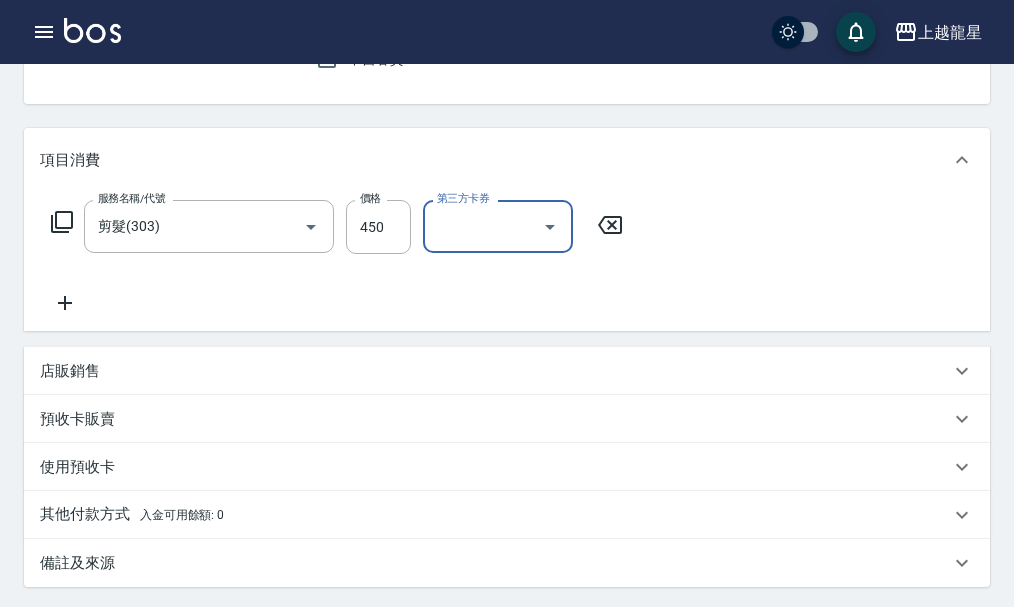 click 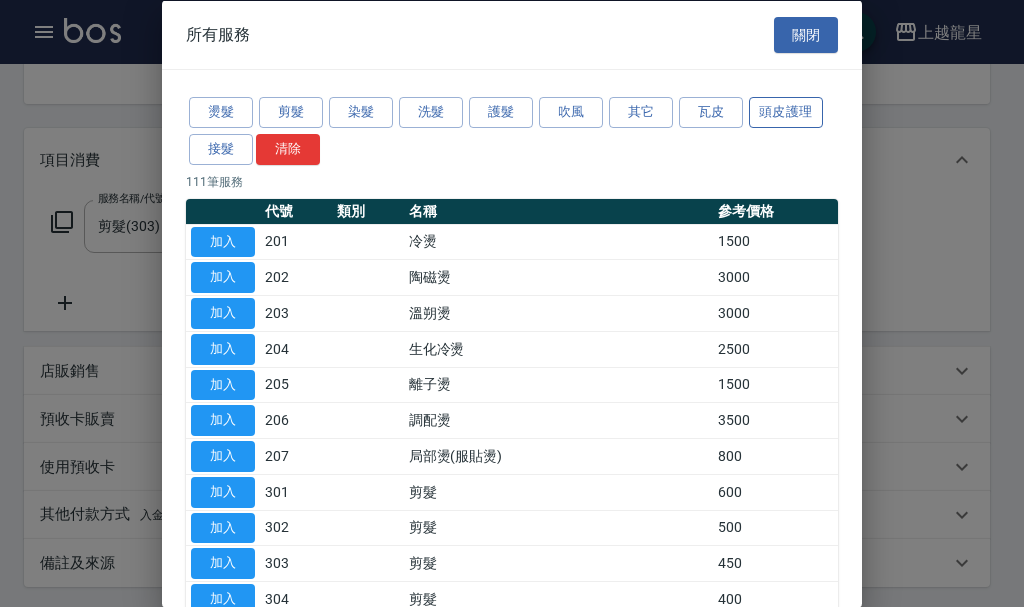 click on "頭皮護理" at bounding box center [786, 112] 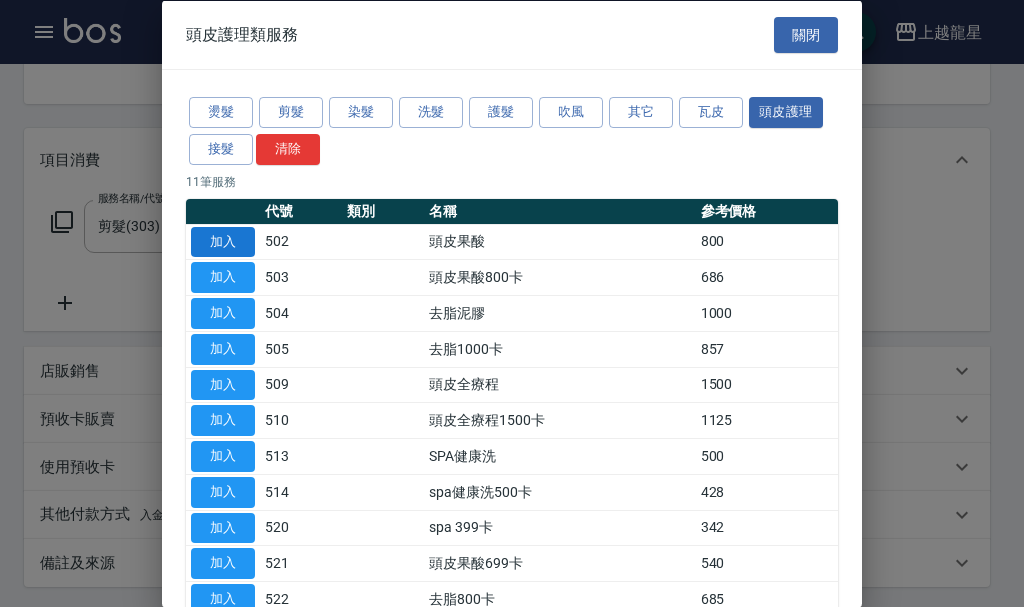 click on "加入" at bounding box center [223, 241] 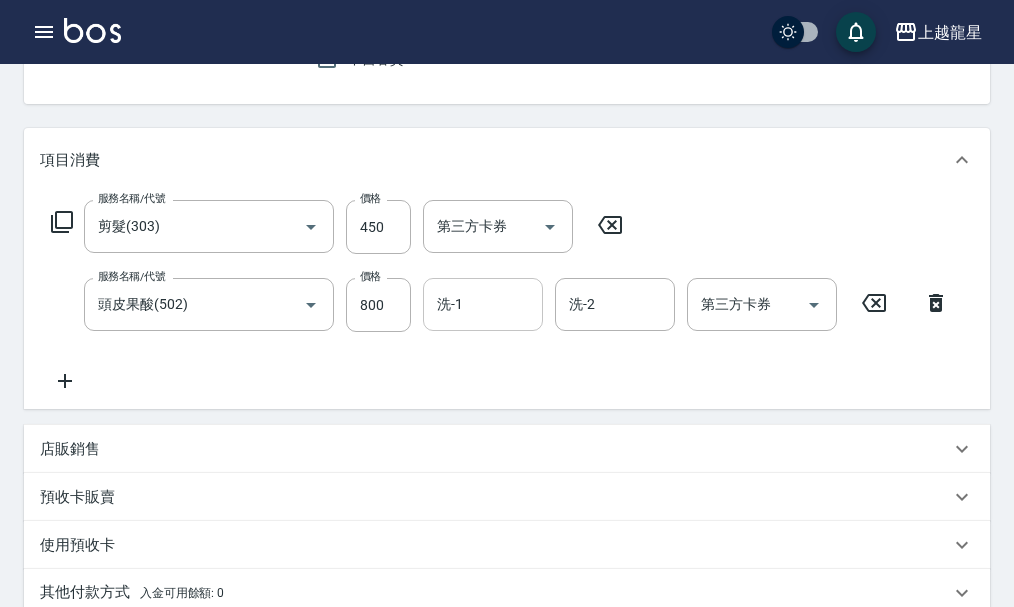 click on "洗-1" at bounding box center (483, 304) 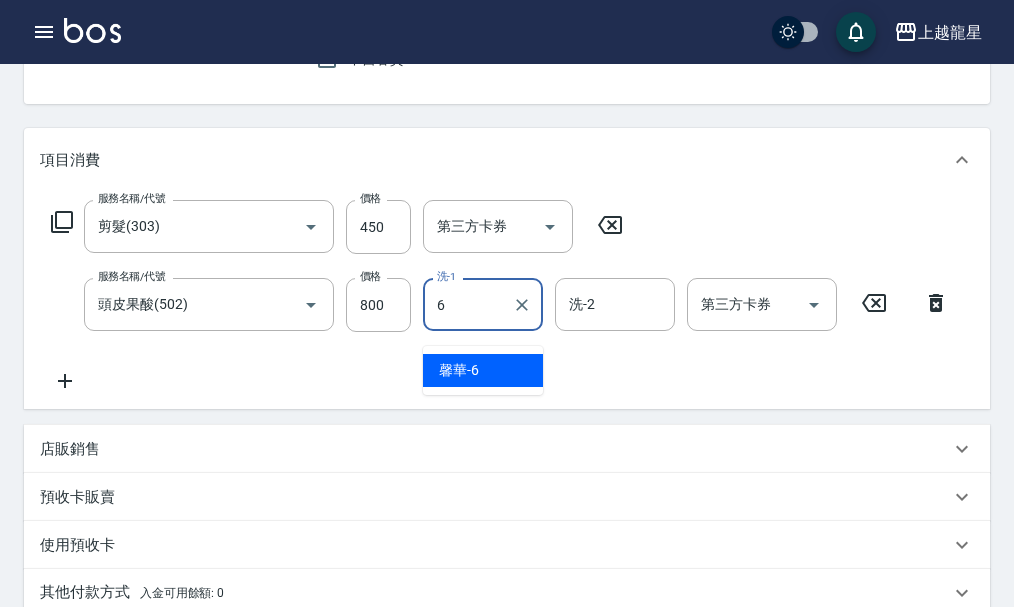 type on "馨華-6" 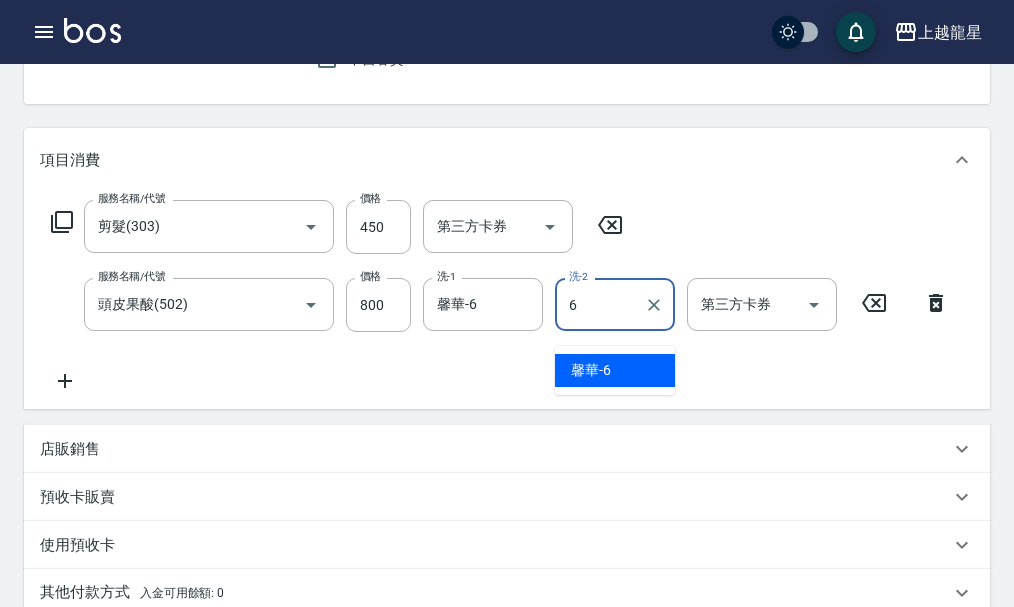type on "馨華-6" 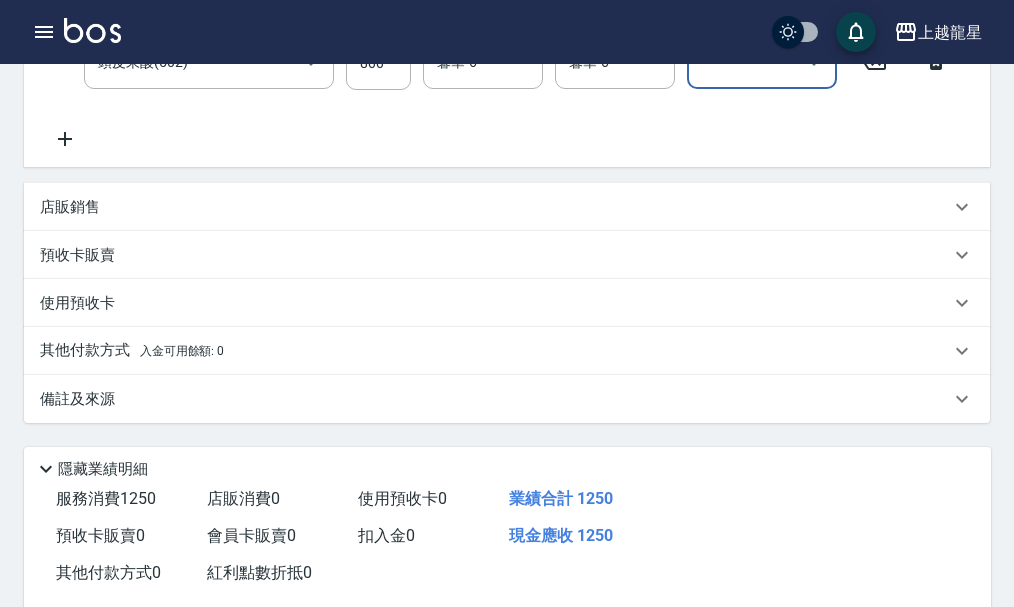 scroll, scrollTop: 606, scrollLeft: 0, axis: vertical 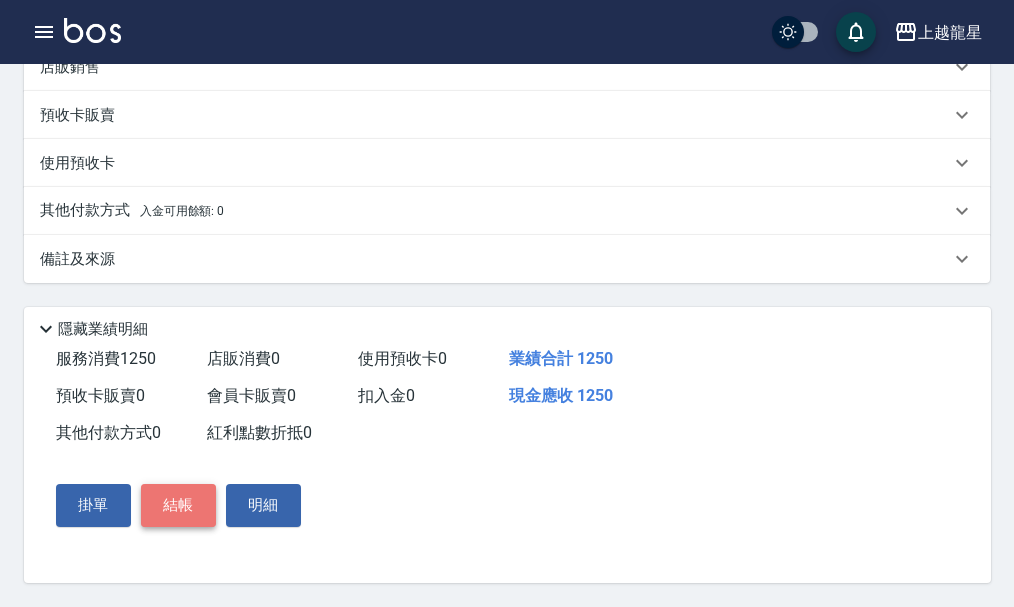 click on "結帳" at bounding box center (178, 505) 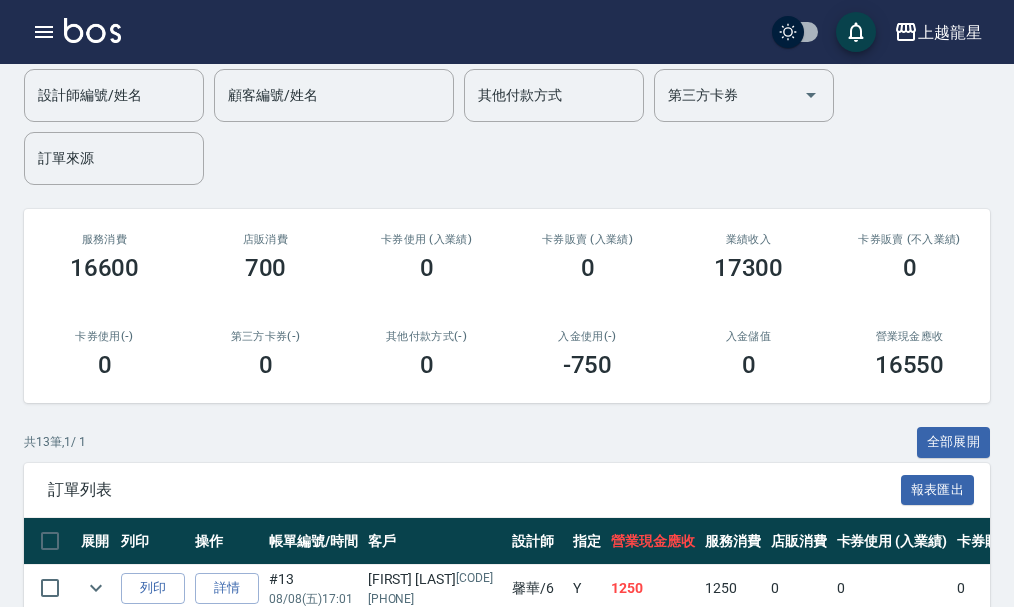 scroll, scrollTop: 500, scrollLeft: 0, axis: vertical 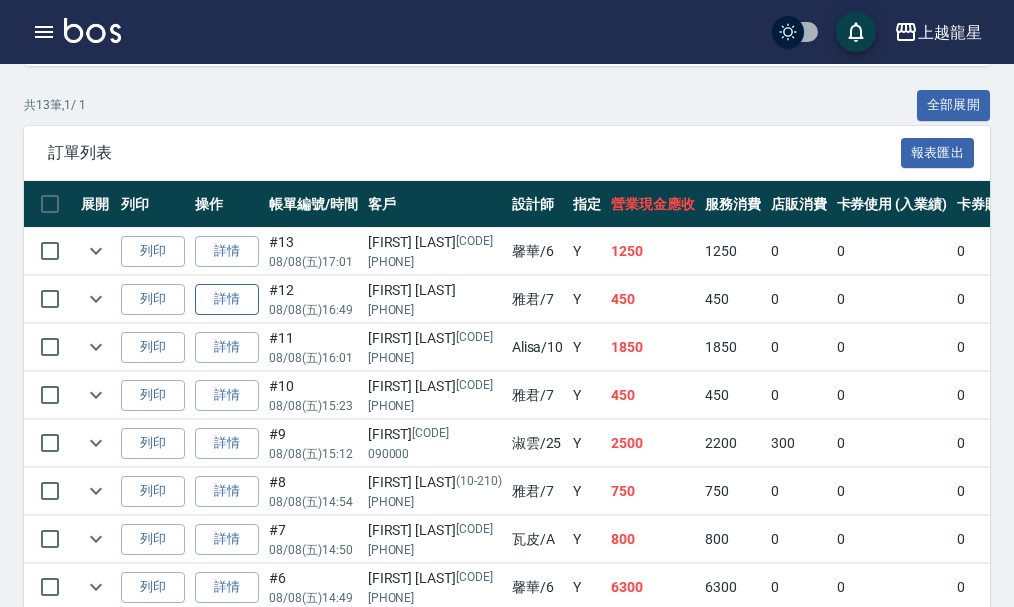 click on "詳情" at bounding box center [227, 299] 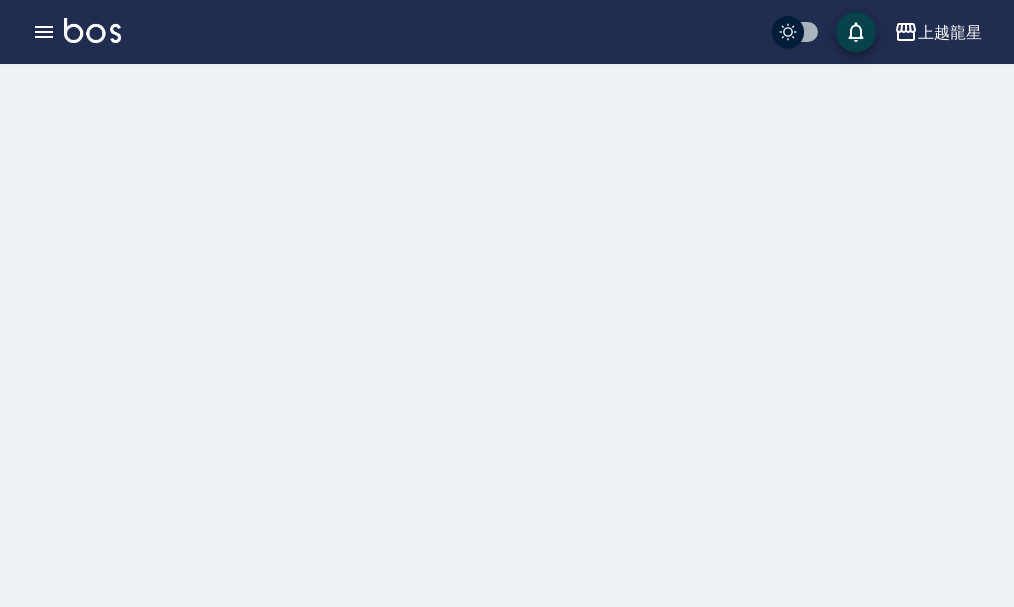 scroll, scrollTop: 0, scrollLeft: 0, axis: both 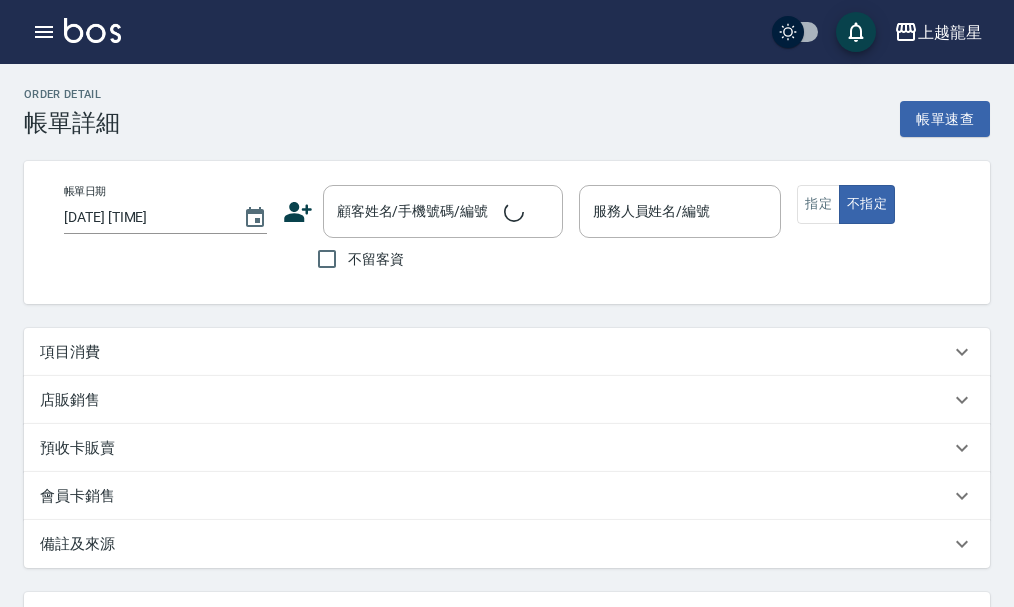 type on "[DATE] [TIME]" 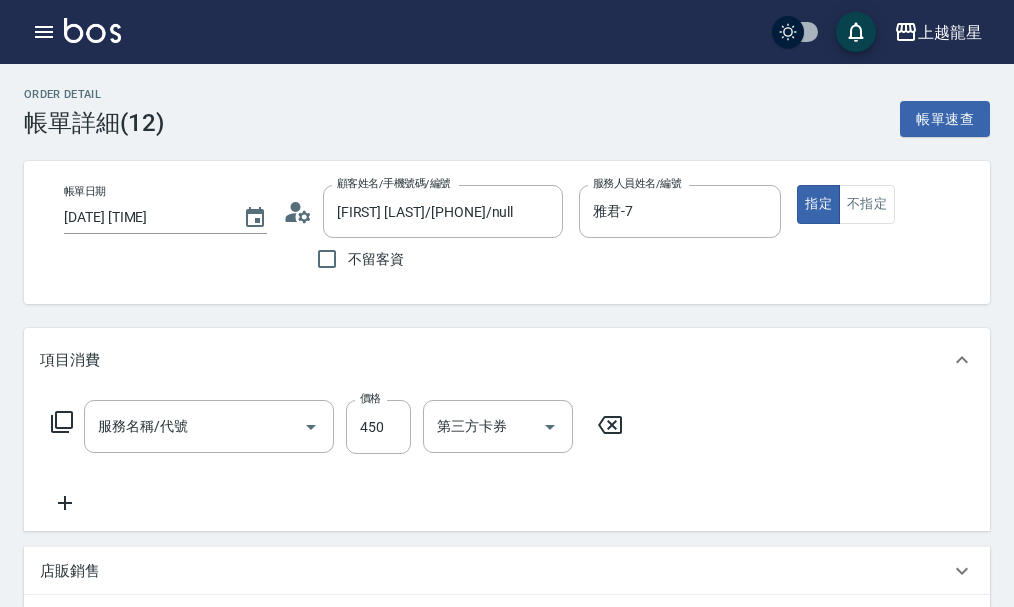 type on "[FIRST] [LAST]/[PHONE]/null" 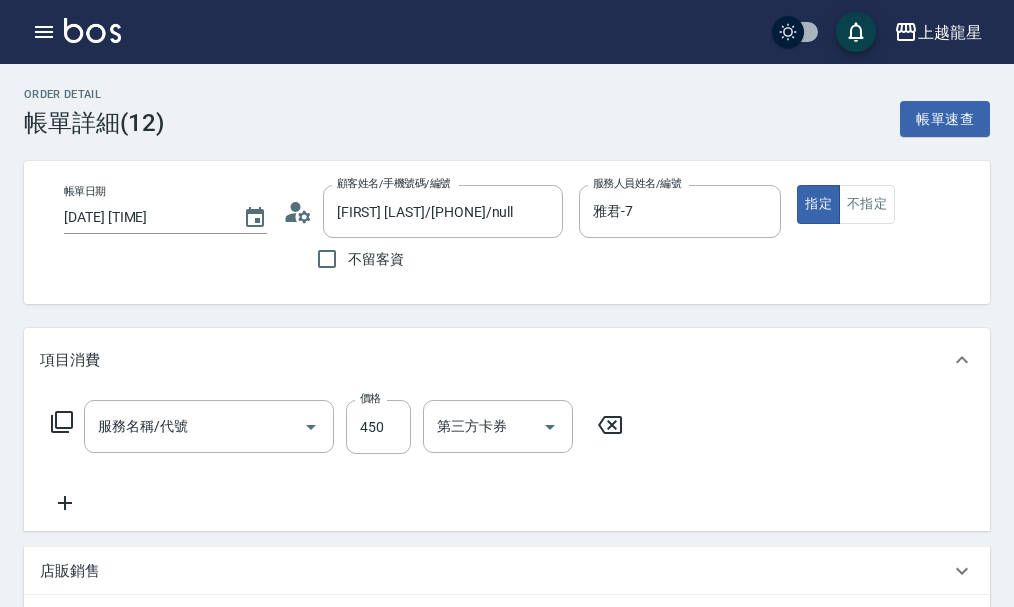 type on "剪髮(303)" 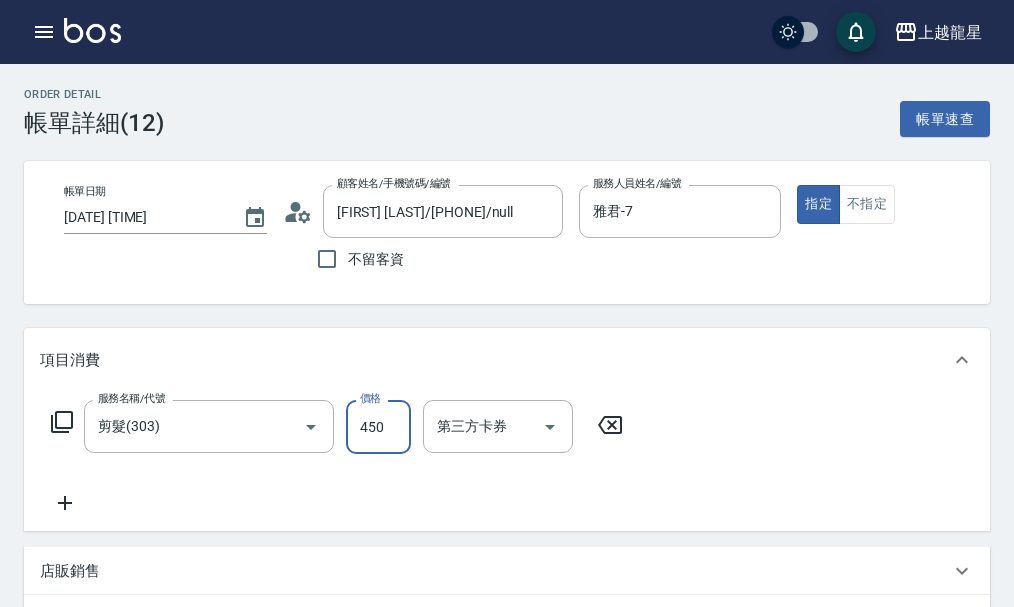 click on "450" at bounding box center (378, 427) 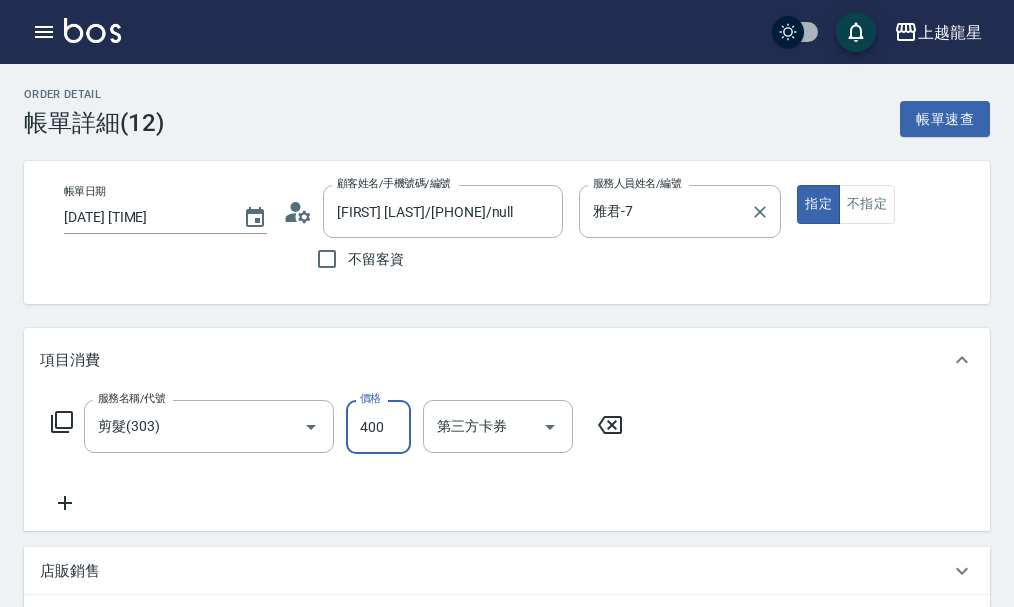 type on "400" 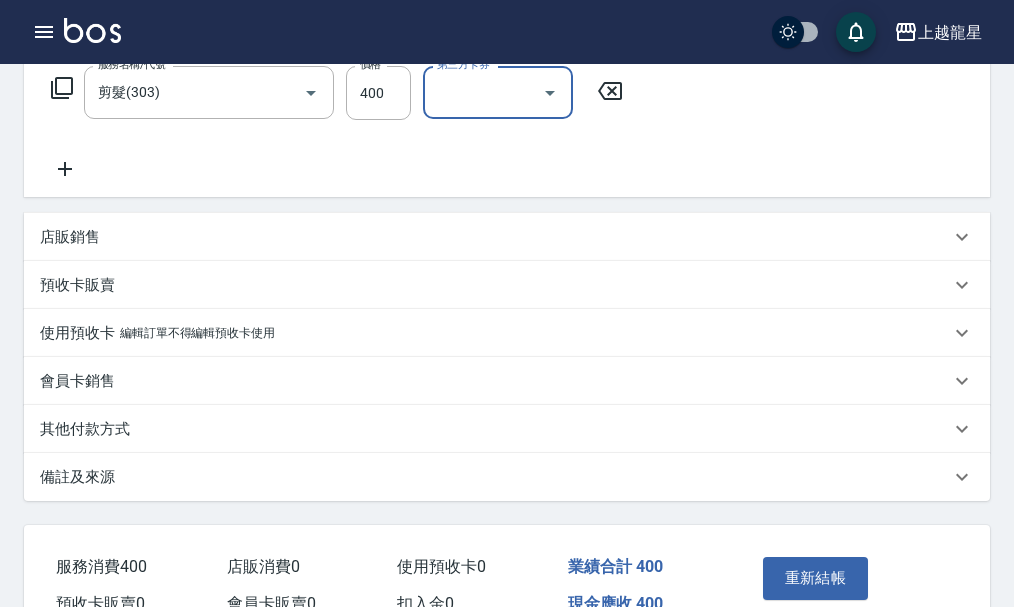 scroll, scrollTop: 459, scrollLeft: 0, axis: vertical 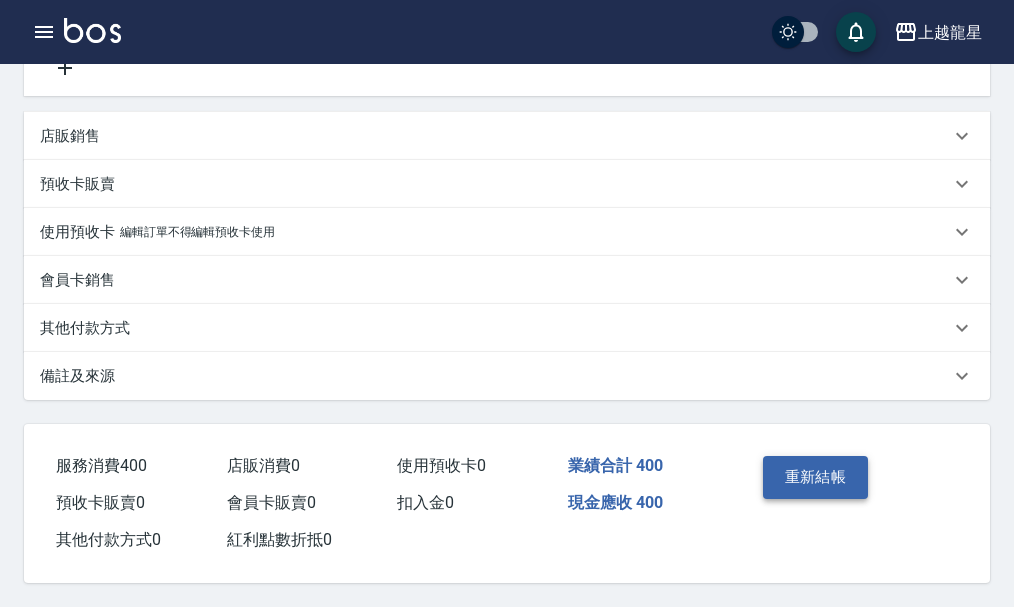 click on "重新結帳" at bounding box center (816, 477) 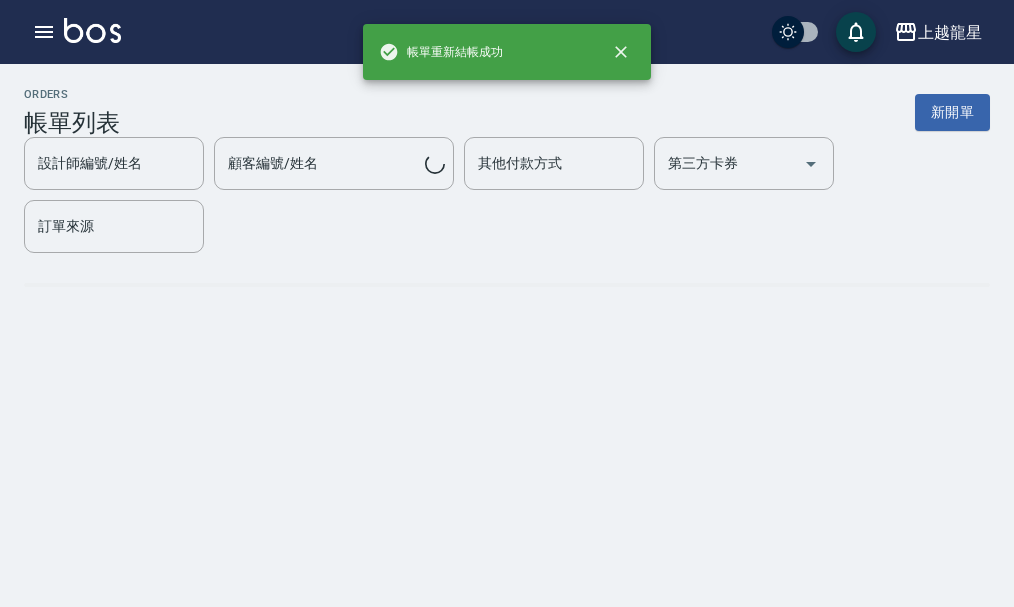 scroll, scrollTop: 0, scrollLeft: 0, axis: both 